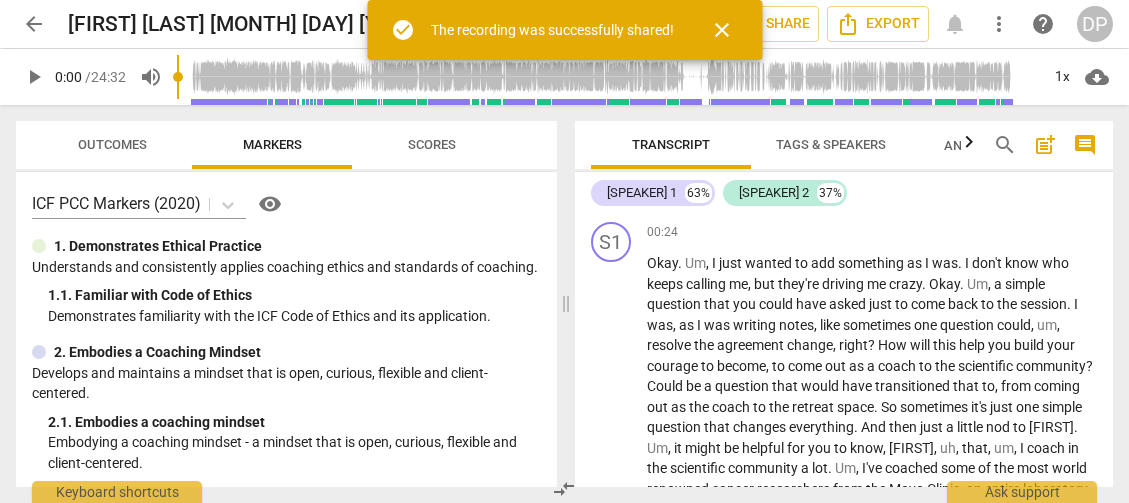 scroll, scrollTop: 0, scrollLeft: 0, axis: both 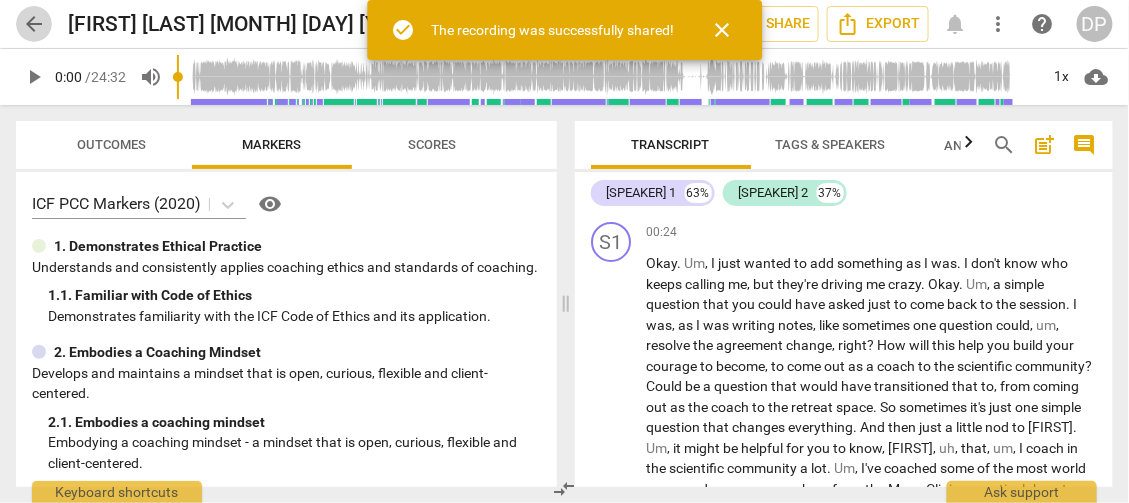 click on "arrow_back" at bounding box center [34, 24] 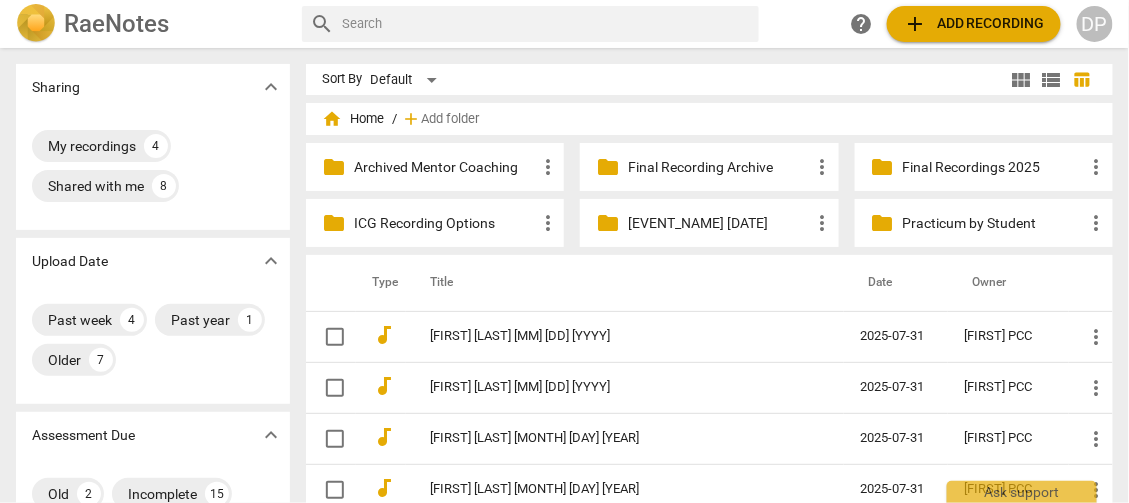 click on "folder Practicum by Student more_vert" at bounding box center (984, 223) 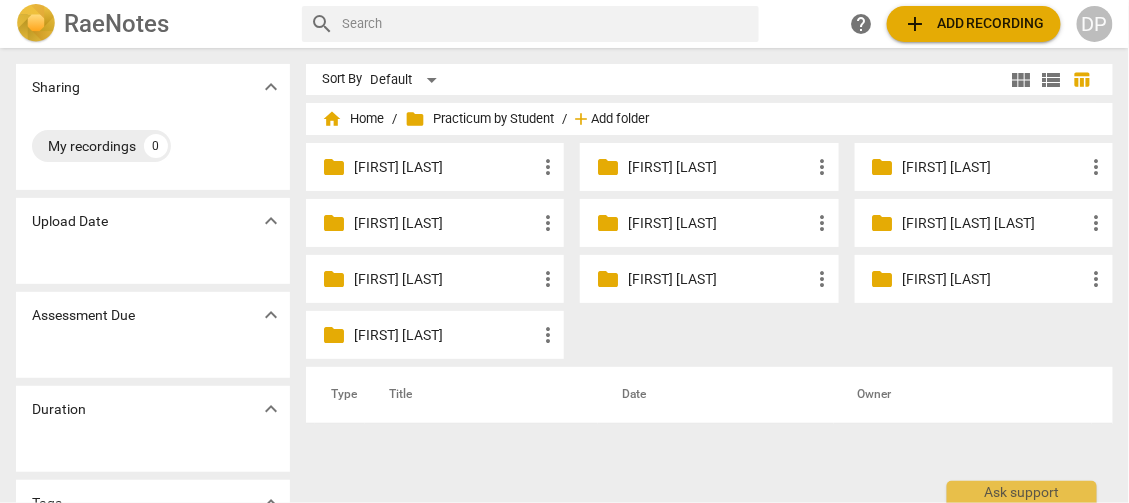 click on "Add folder" at bounding box center (620, 119) 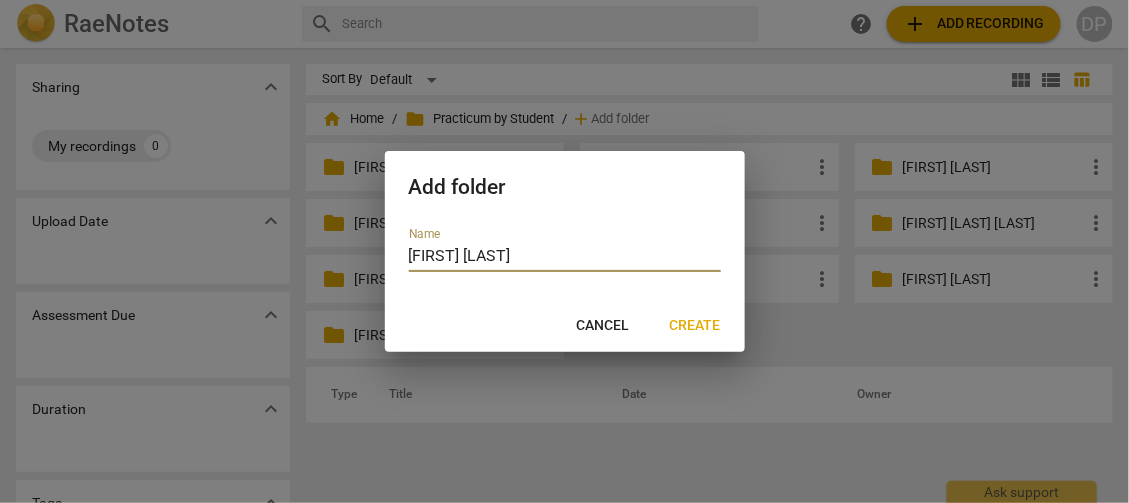 type on "[FIRST] [LAST]" 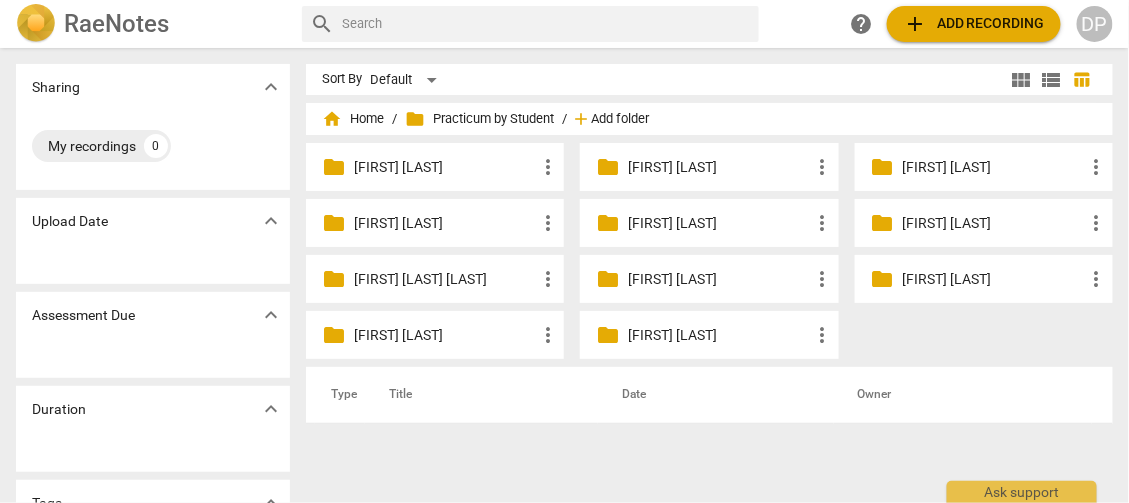 click on "Add folder" at bounding box center (620, 119) 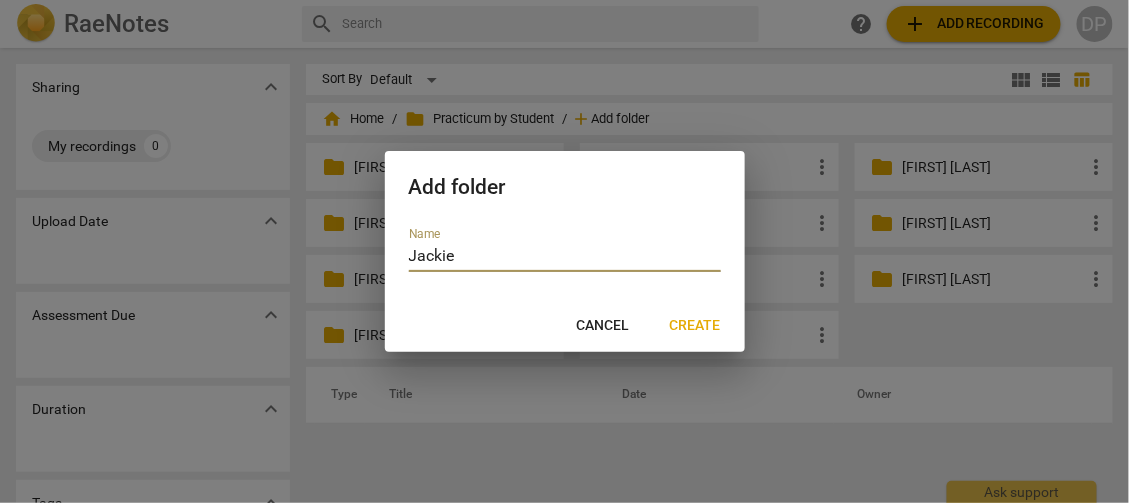type on "J" 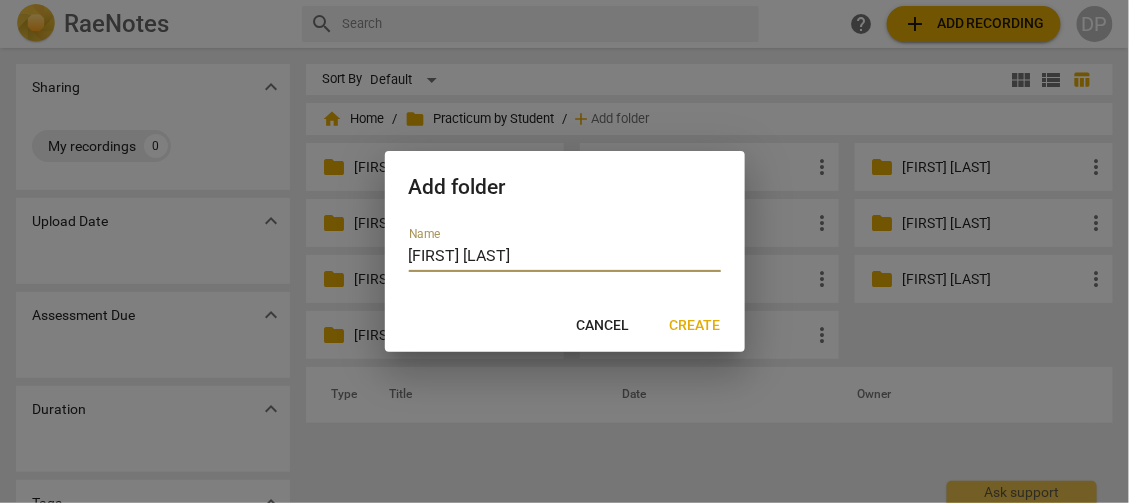 type on "[FIRST] [LAST]" 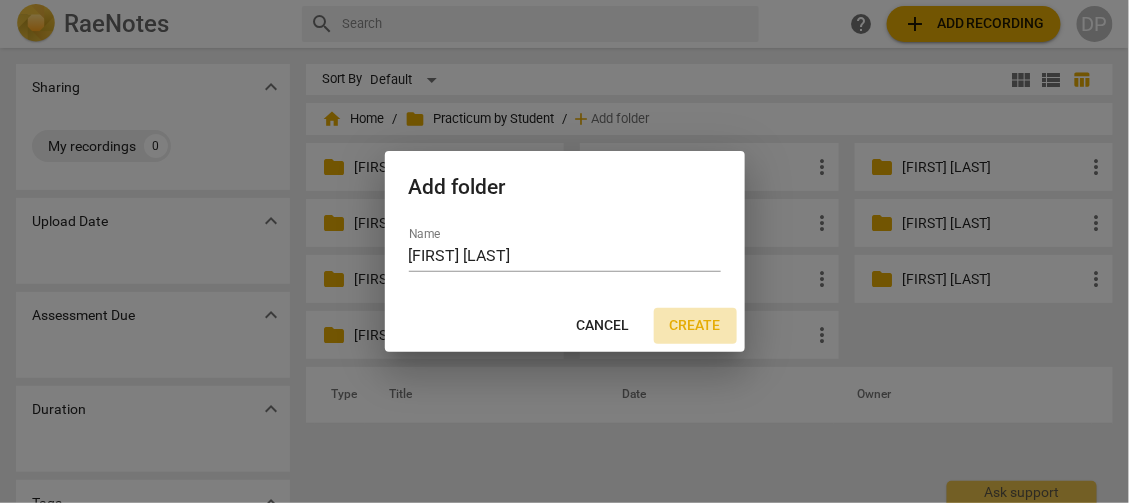 click on "Create" at bounding box center [695, 326] 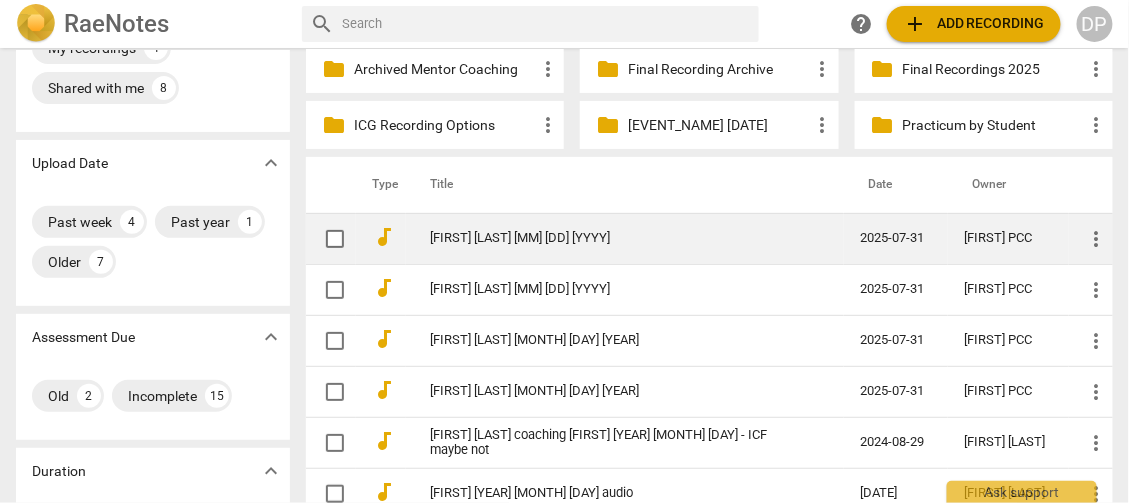 scroll, scrollTop: 99, scrollLeft: 0, axis: vertical 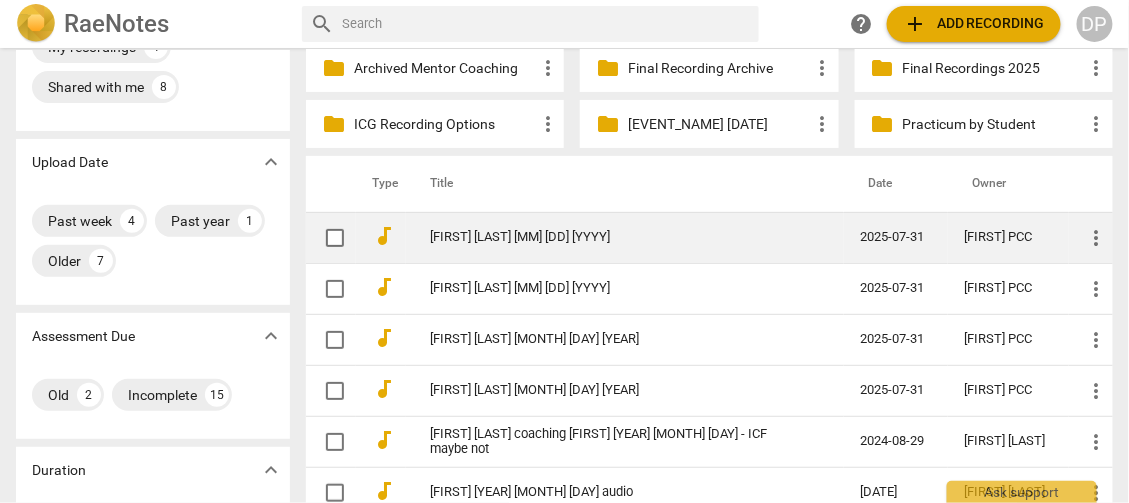 click on "more_vert" at bounding box center [1097, 238] 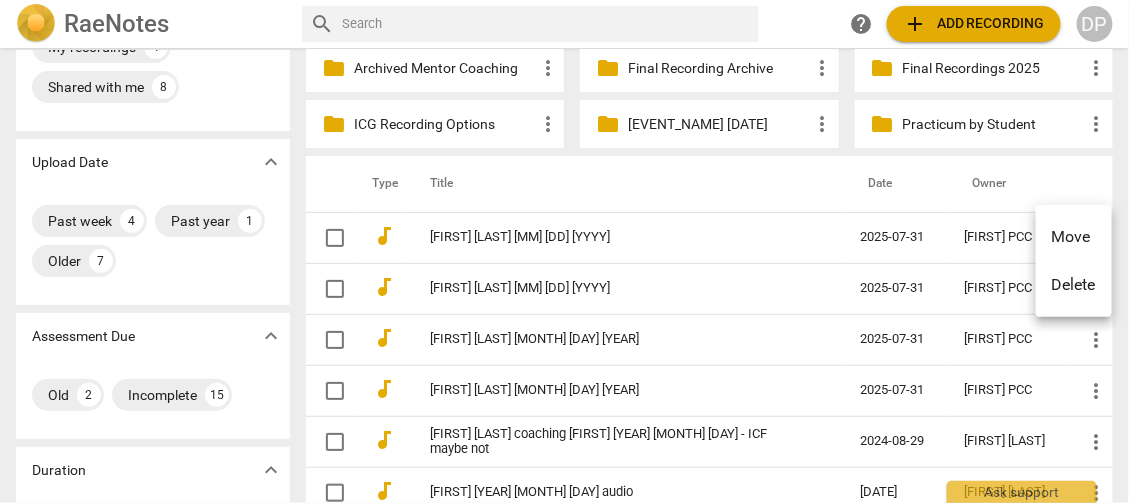 click on "Move" at bounding box center [1074, 237] 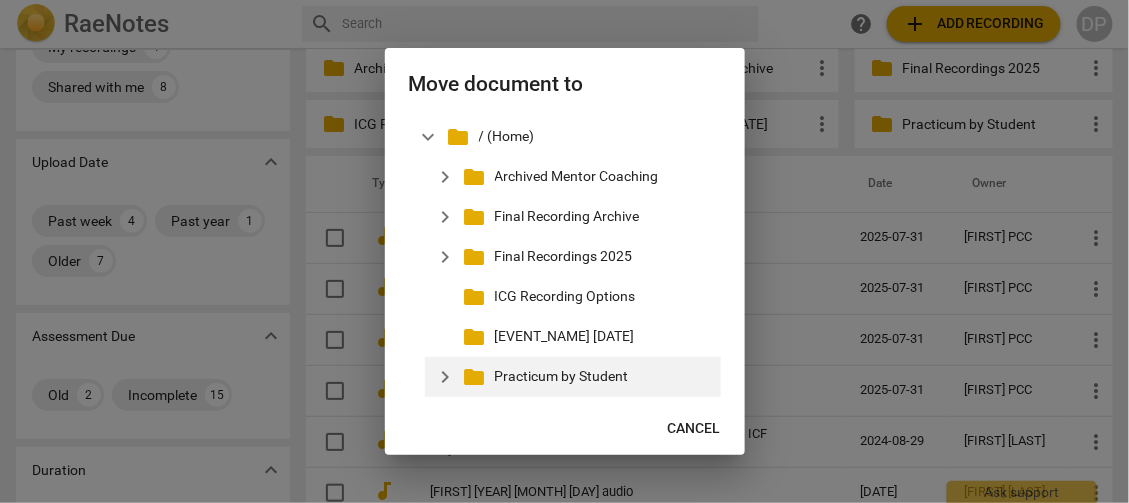 click on "expand_more" at bounding box center (445, 377) 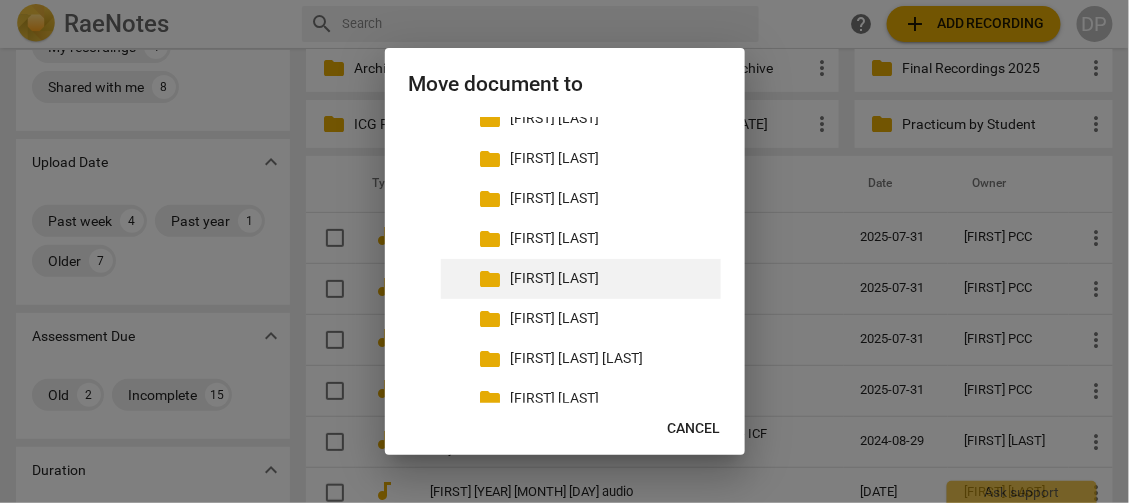 scroll, scrollTop: 300, scrollLeft: 0, axis: vertical 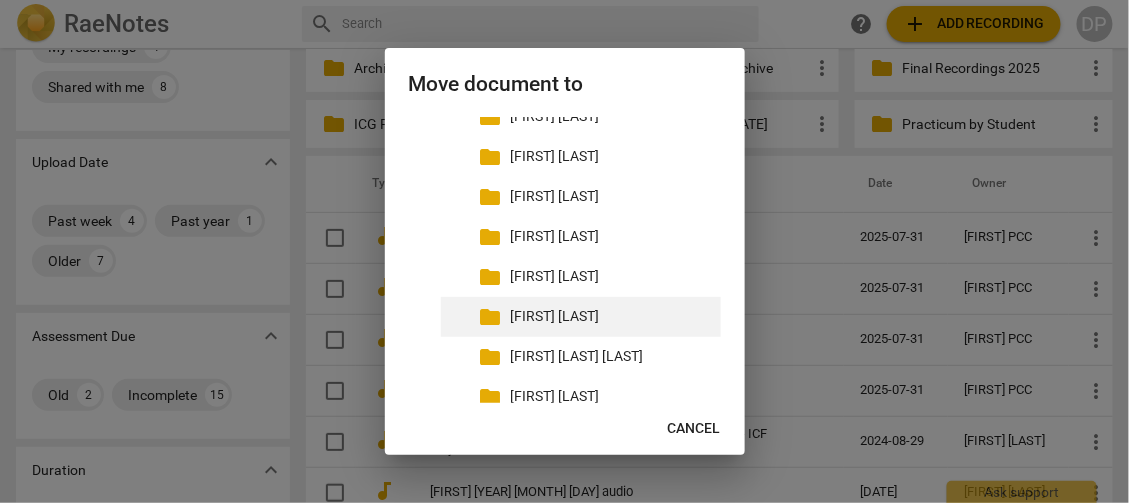 click on "[FIRST] [LAST]" at bounding box center (612, 316) 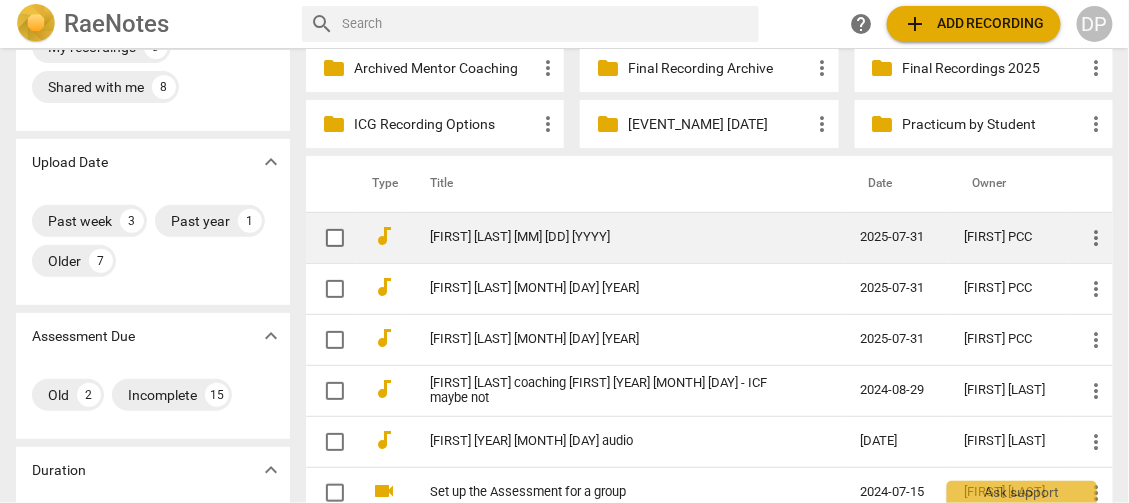 click on "more_vert" at bounding box center (1097, 238) 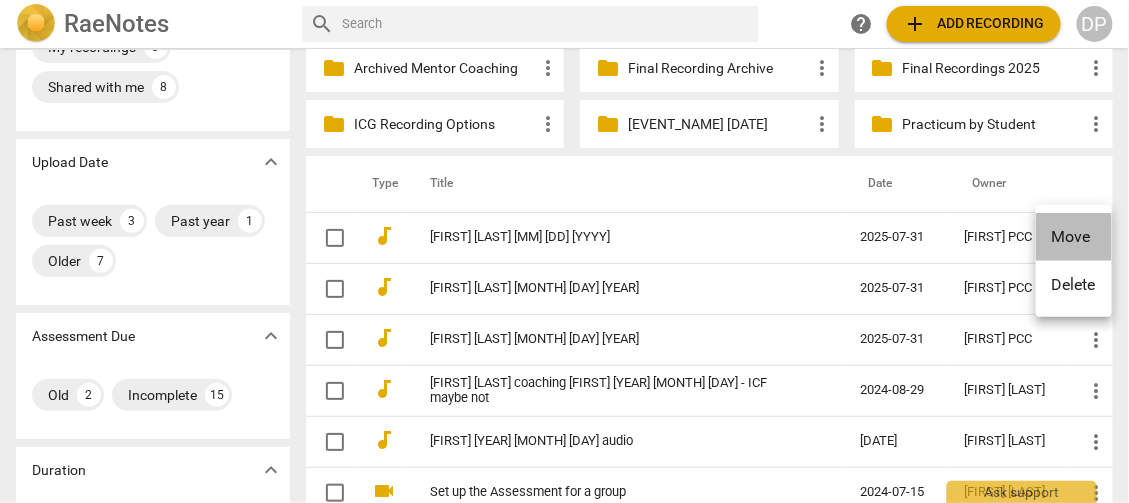 click on "Move" at bounding box center (1074, 237) 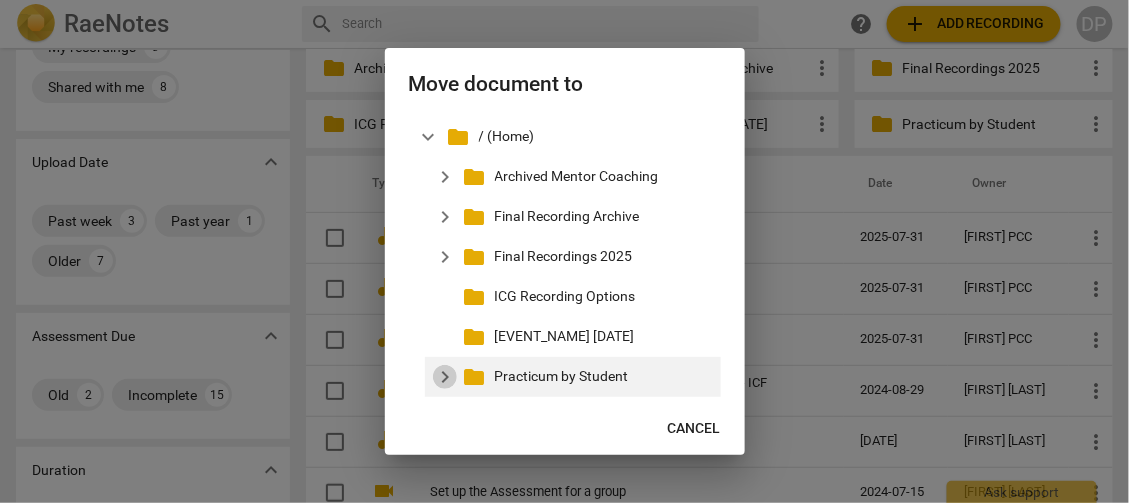 click on "expand_more" at bounding box center [445, 377] 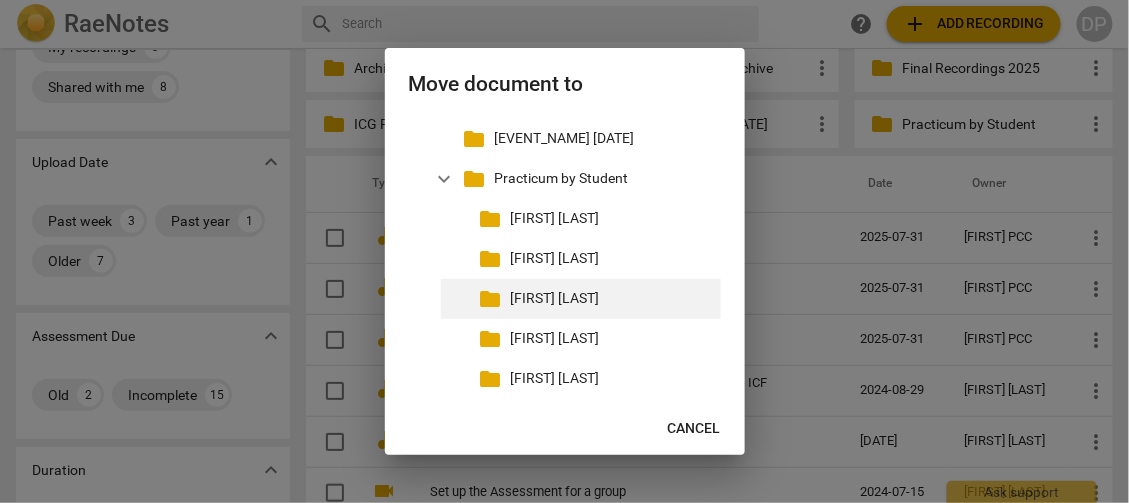 scroll, scrollTop: 199, scrollLeft: 0, axis: vertical 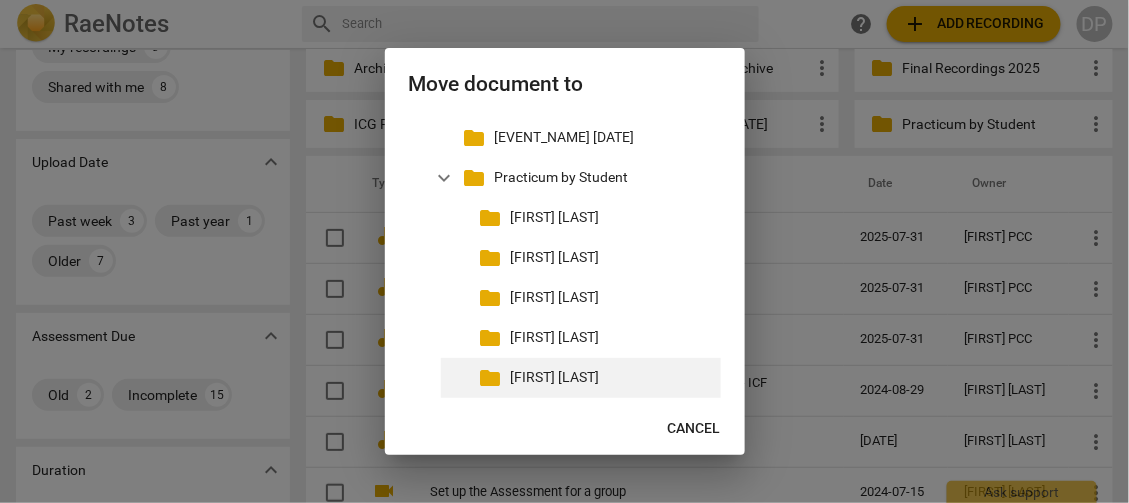 click on "[FIRST] [LAST]" at bounding box center (612, 377) 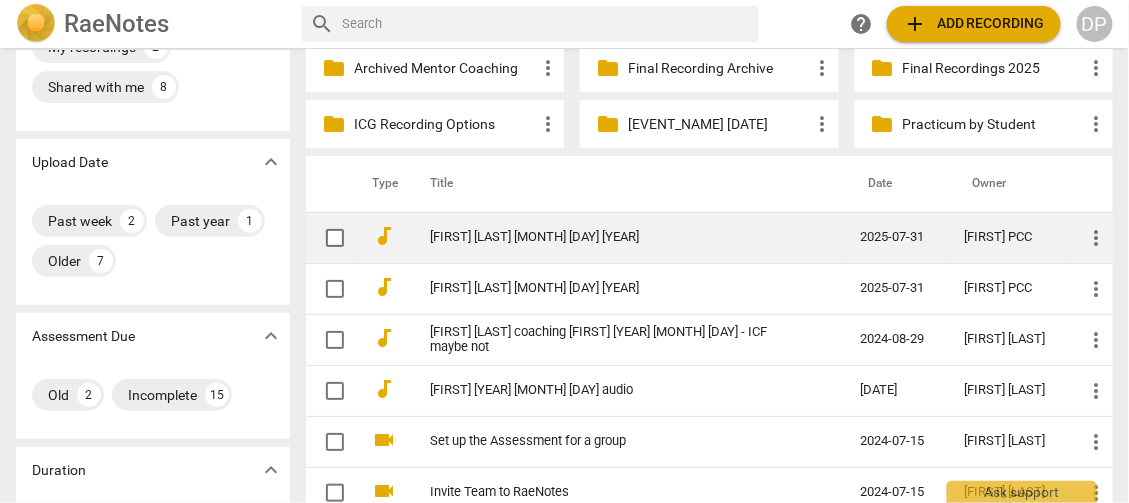 click on "more_vert" at bounding box center [1097, 238] 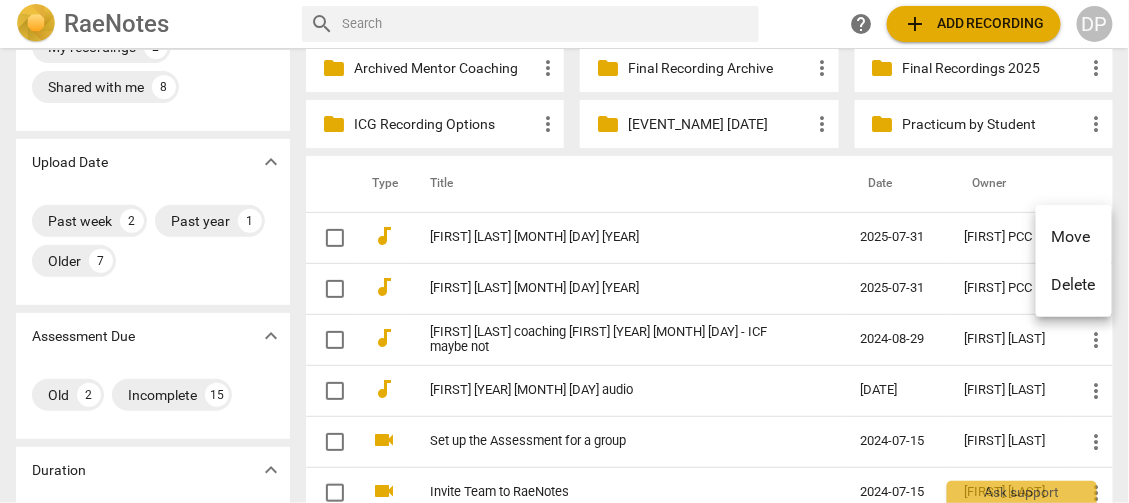 click on "Move" at bounding box center (1074, 237) 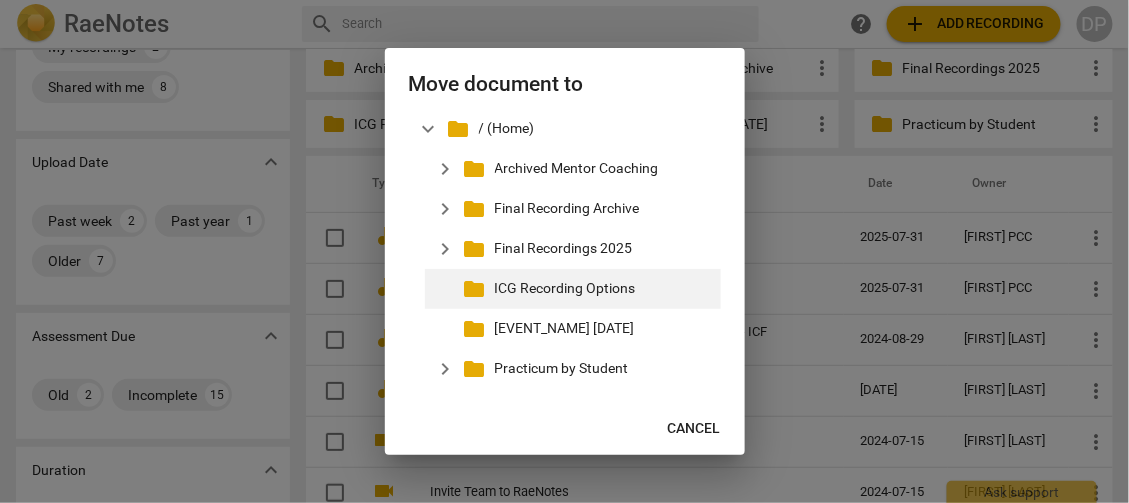 scroll, scrollTop: 16, scrollLeft: 0, axis: vertical 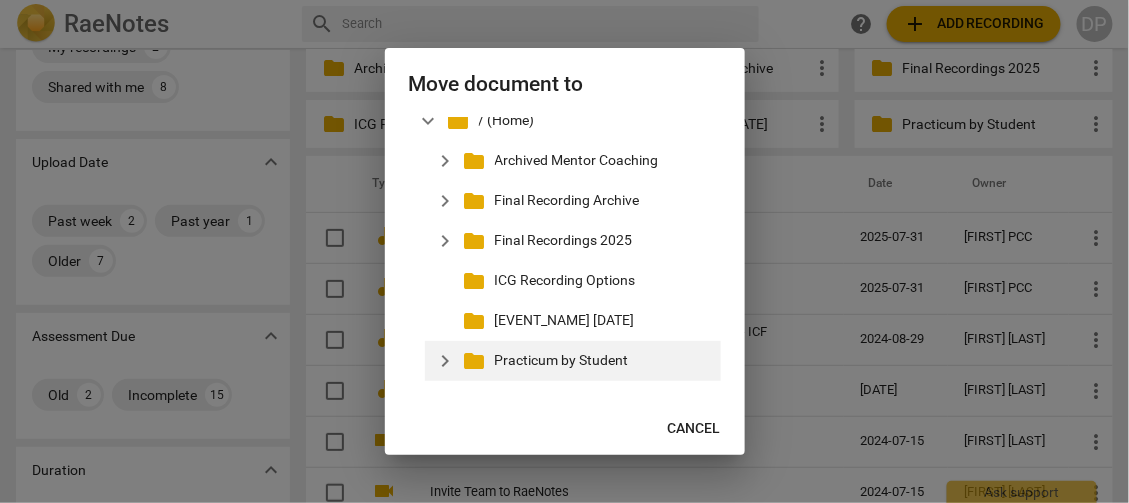 click on "expand_more" at bounding box center [445, 361] 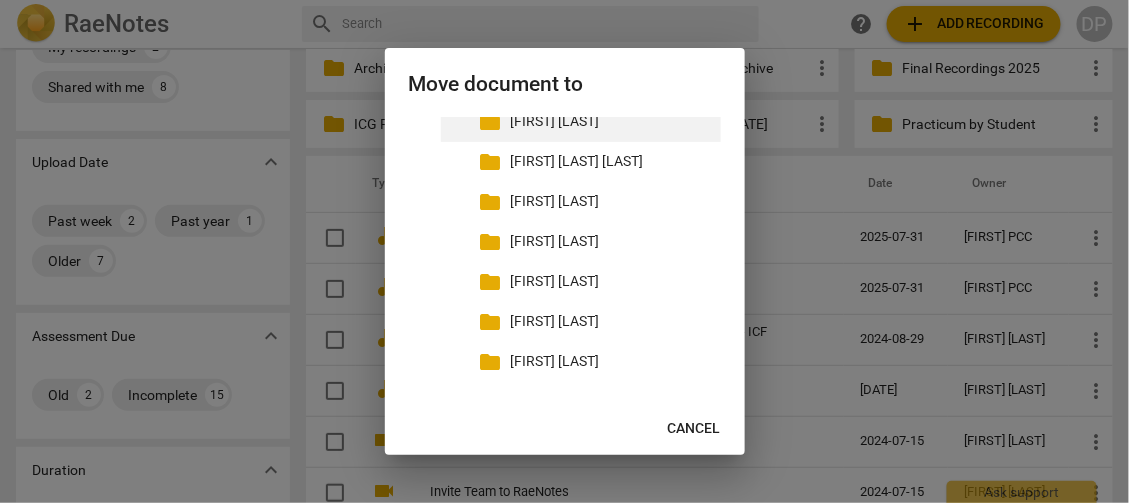 scroll, scrollTop: 496, scrollLeft: 0, axis: vertical 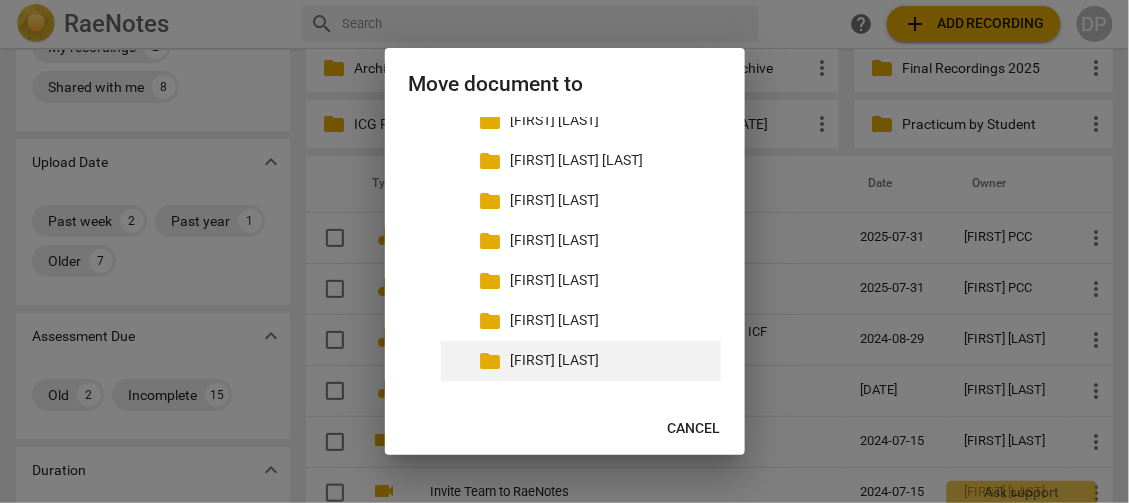 click on "[FIRST] [LAST]" at bounding box center (612, 360) 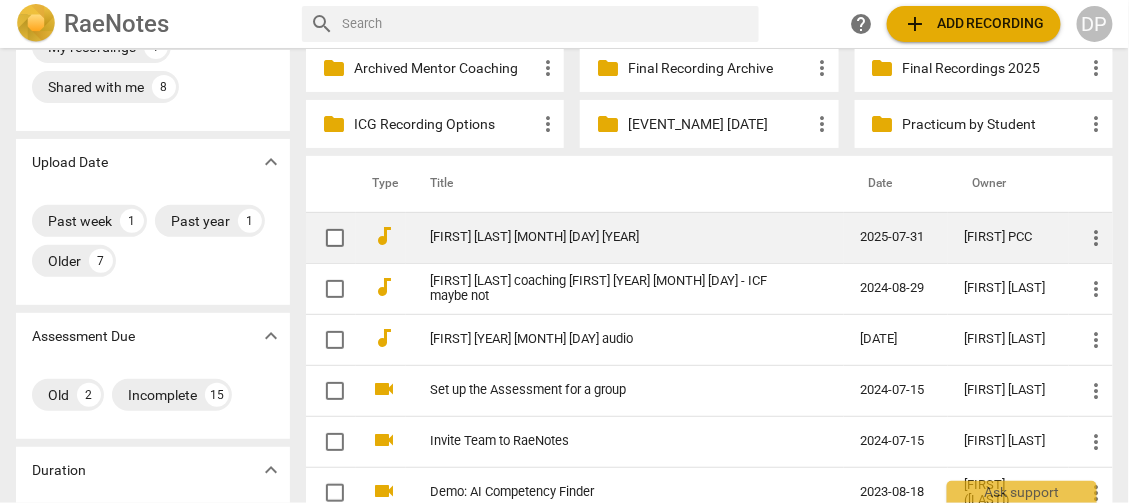 click on "more_vert" at bounding box center [1097, 238] 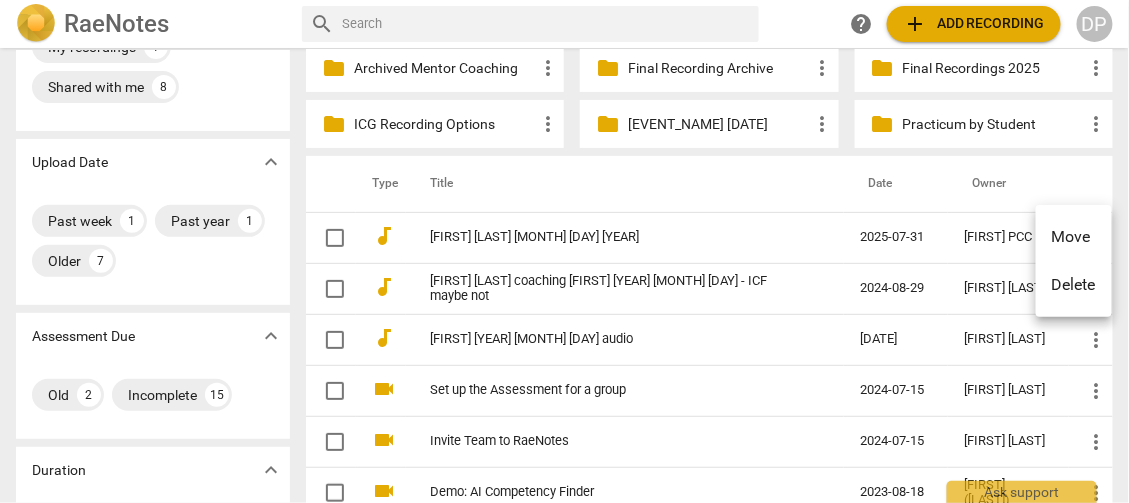 click on "Move" at bounding box center [1074, 237] 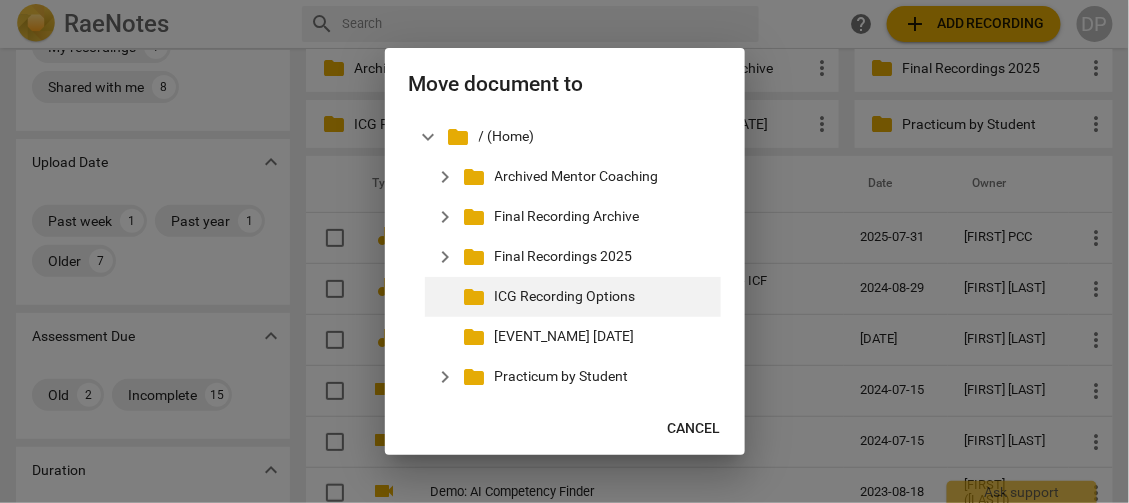 scroll, scrollTop: 16, scrollLeft: 0, axis: vertical 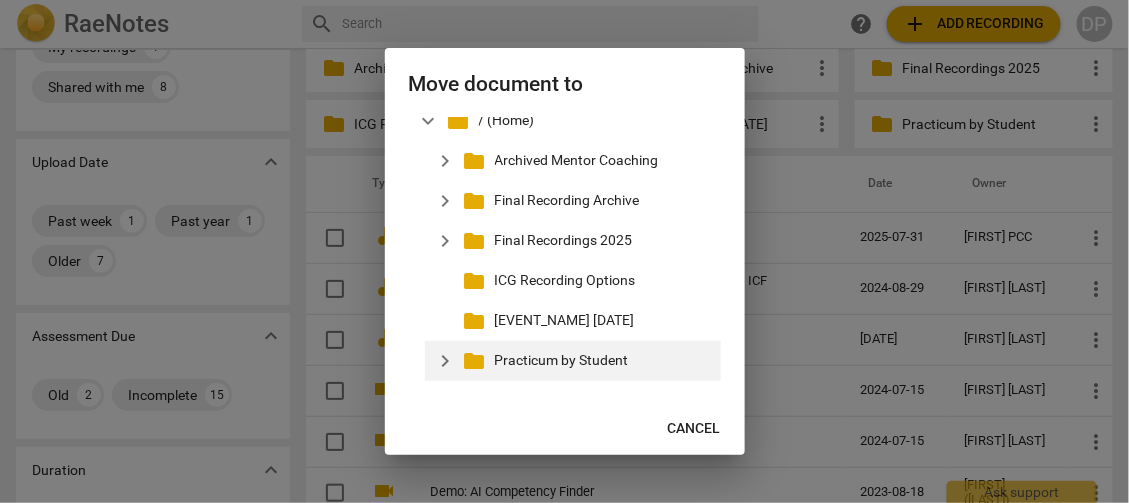 click on "expand_more" at bounding box center [445, 361] 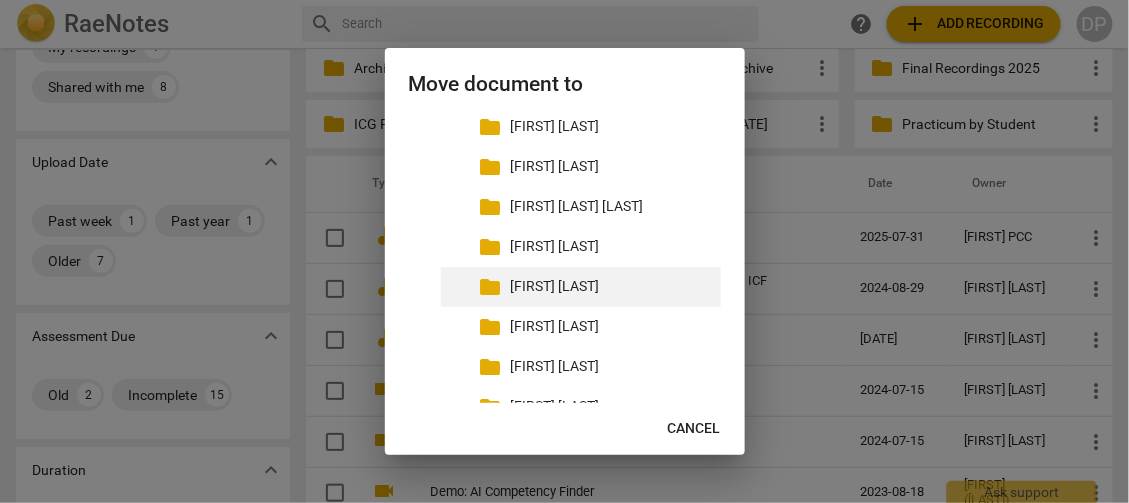 scroll, scrollTop: 496, scrollLeft: 0, axis: vertical 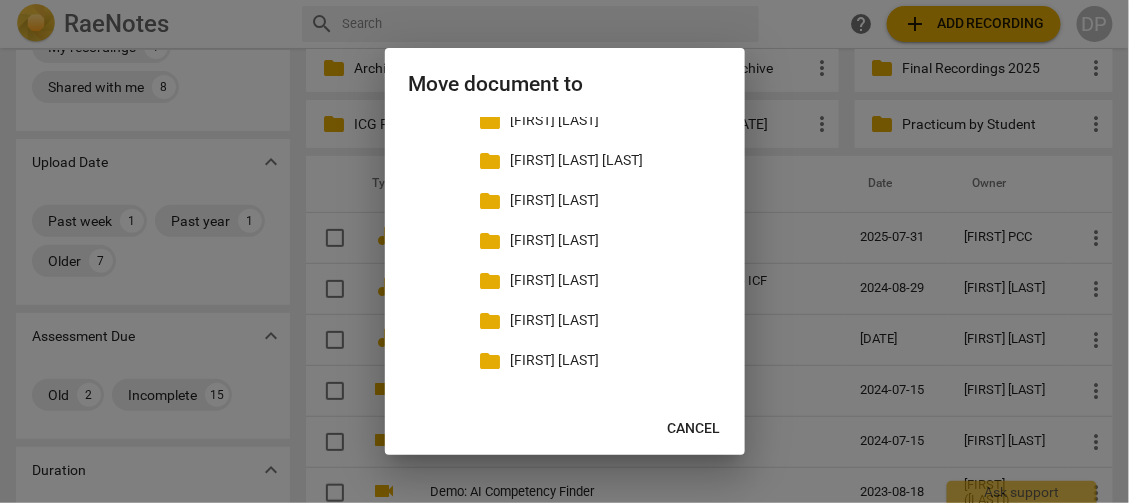 drag, startPoint x: 640, startPoint y: 68, endPoint x: 649, endPoint y: 94, distance: 27.513634 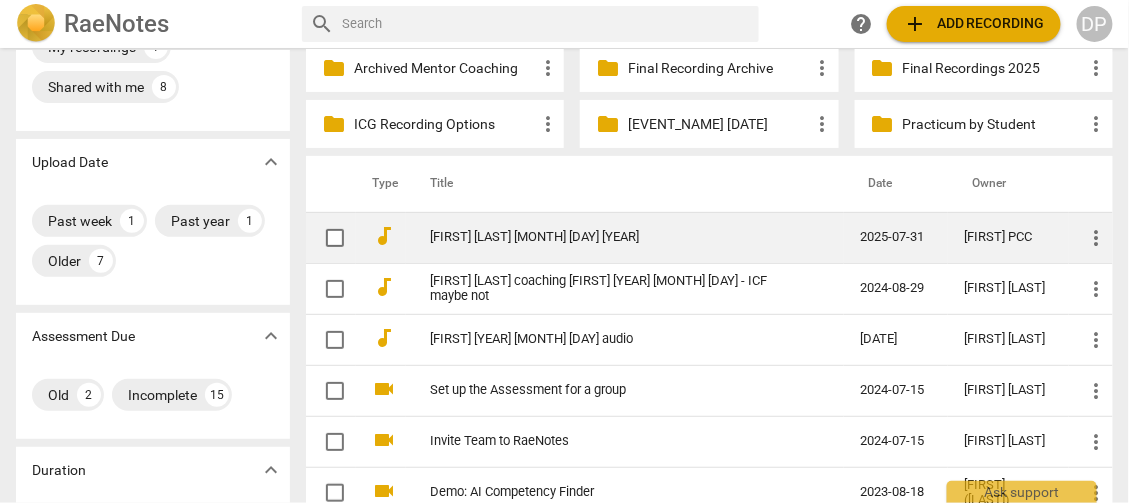 click on "more_vert" at bounding box center [1097, 238] 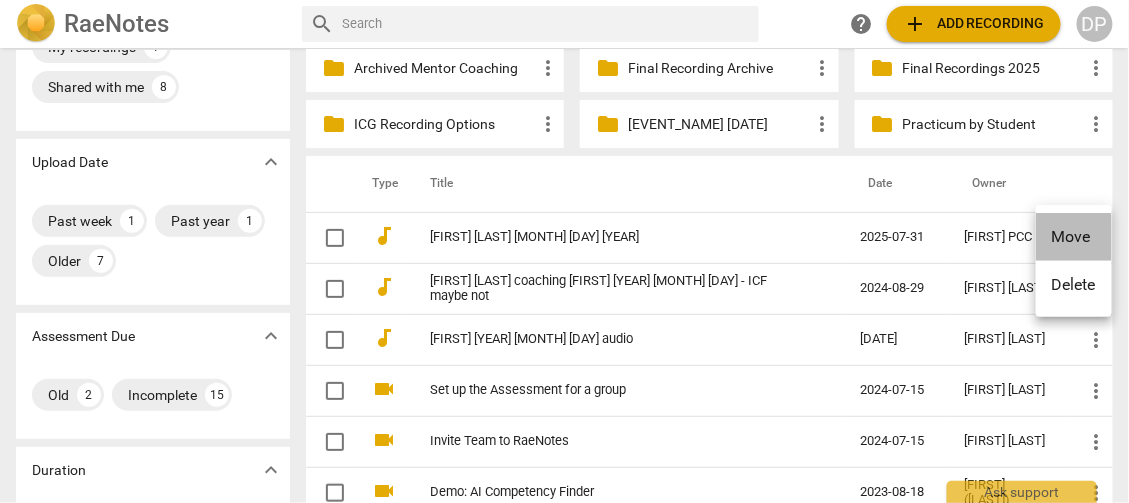 click on "Move" at bounding box center (1074, 237) 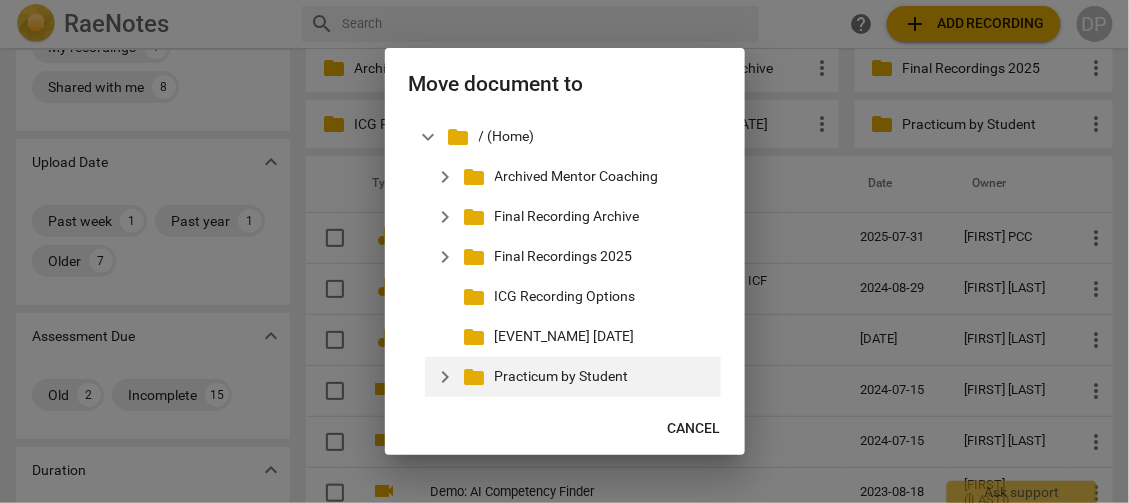 click on "expand_more" at bounding box center (445, 377) 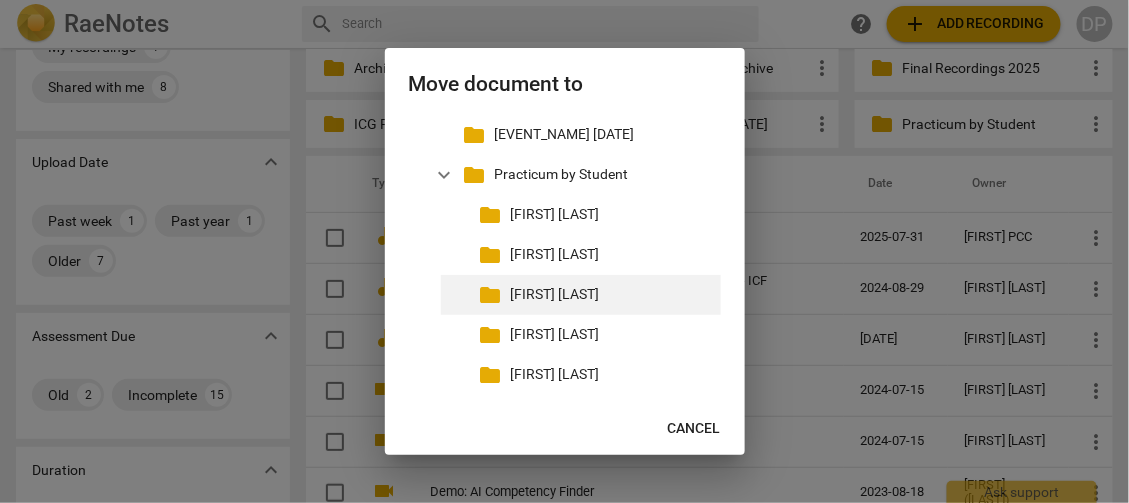 click on "[FIRST] [LAST]" at bounding box center (612, 294) 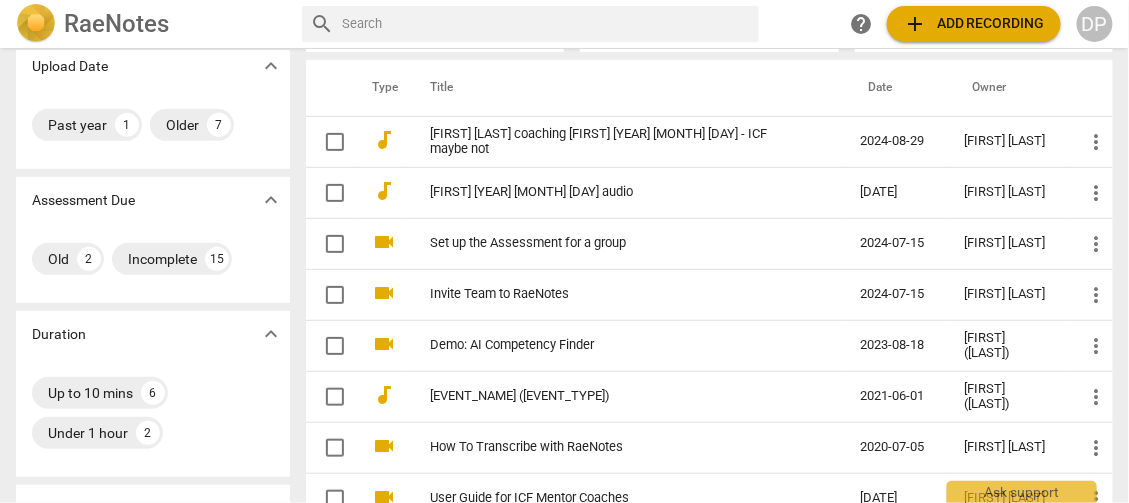 scroll, scrollTop: 0, scrollLeft: 0, axis: both 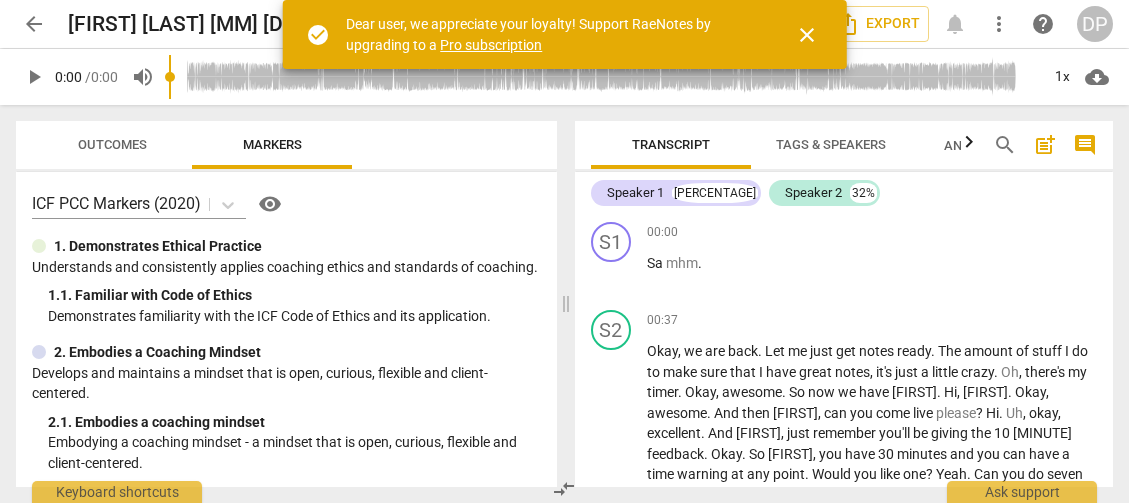 click on "arrow_back" at bounding box center [34, 24] 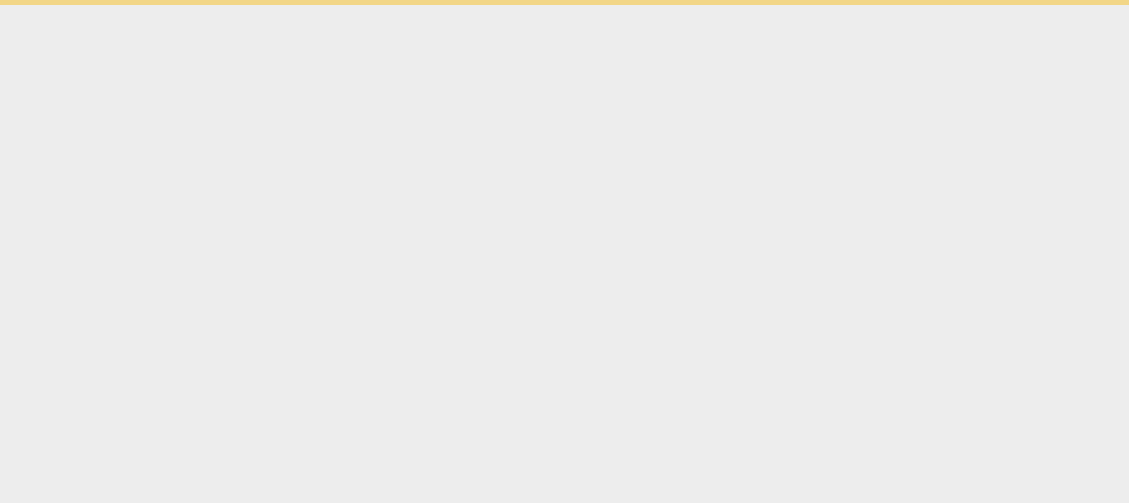 scroll, scrollTop: 0, scrollLeft: 0, axis: both 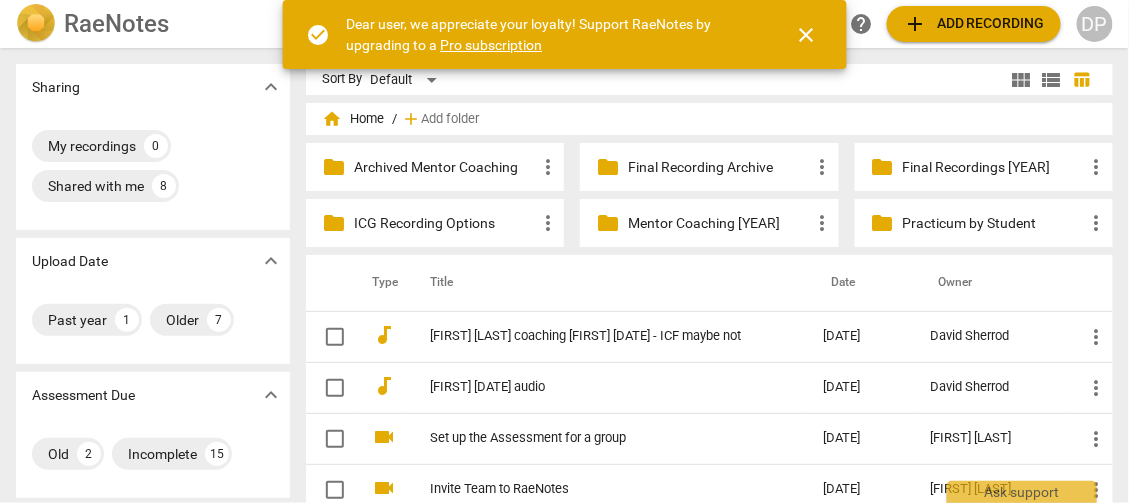 click on "Practicum by Student" at bounding box center [994, 223] 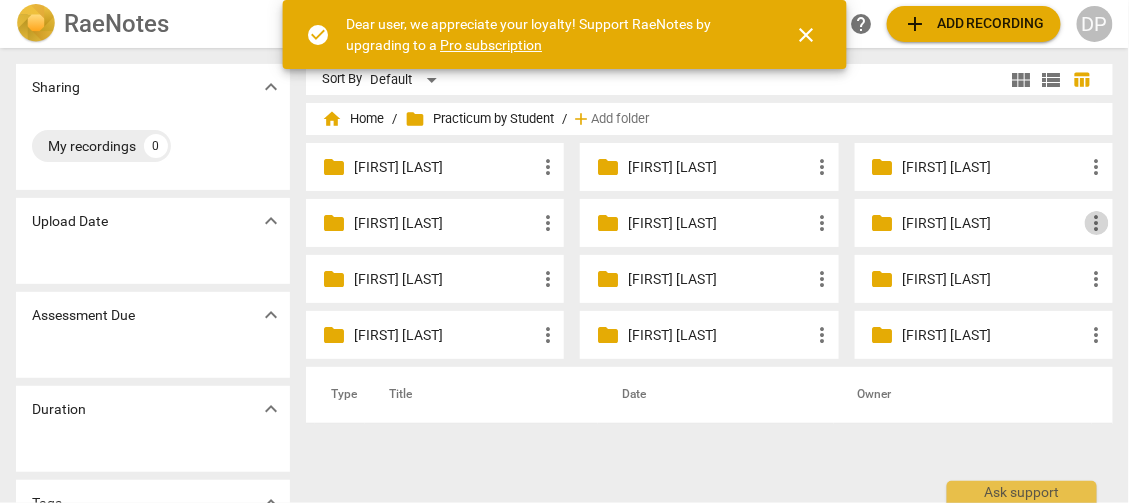 click on "more_vert" at bounding box center [1097, 223] 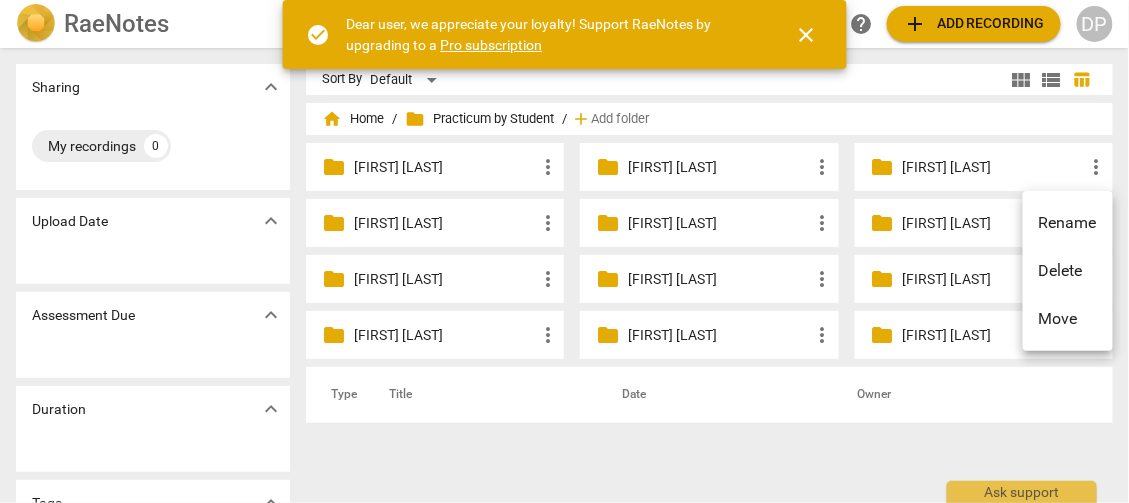 click on "Rename" at bounding box center [1068, 223] 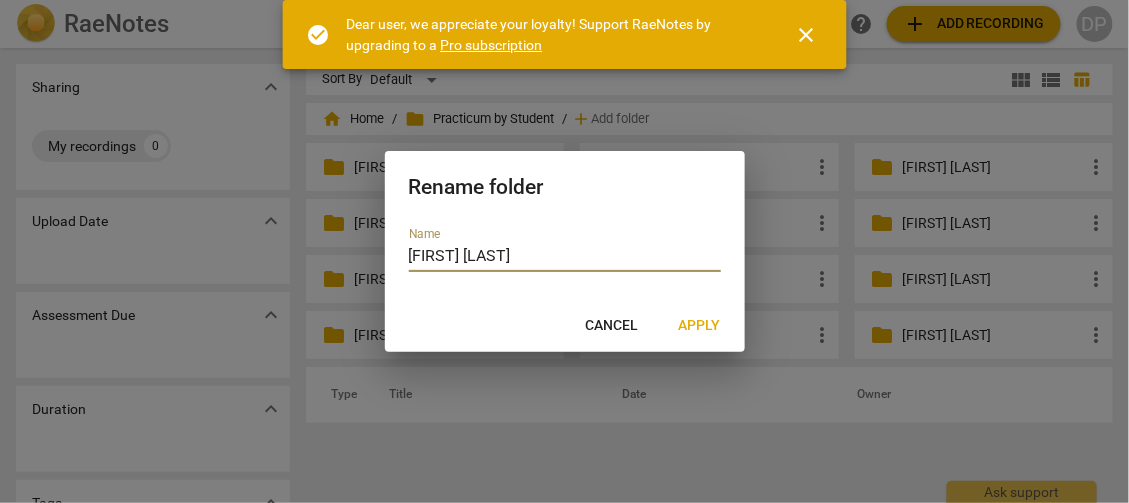 drag, startPoint x: 457, startPoint y: 251, endPoint x: 428, endPoint y: 253, distance: 29.068884 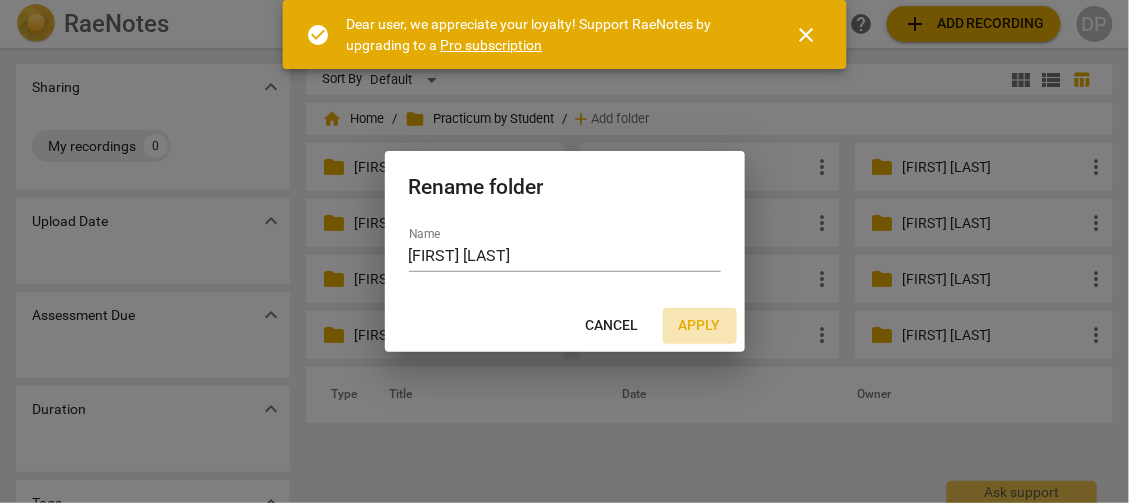 click on "Apply" at bounding box center [700, 326] 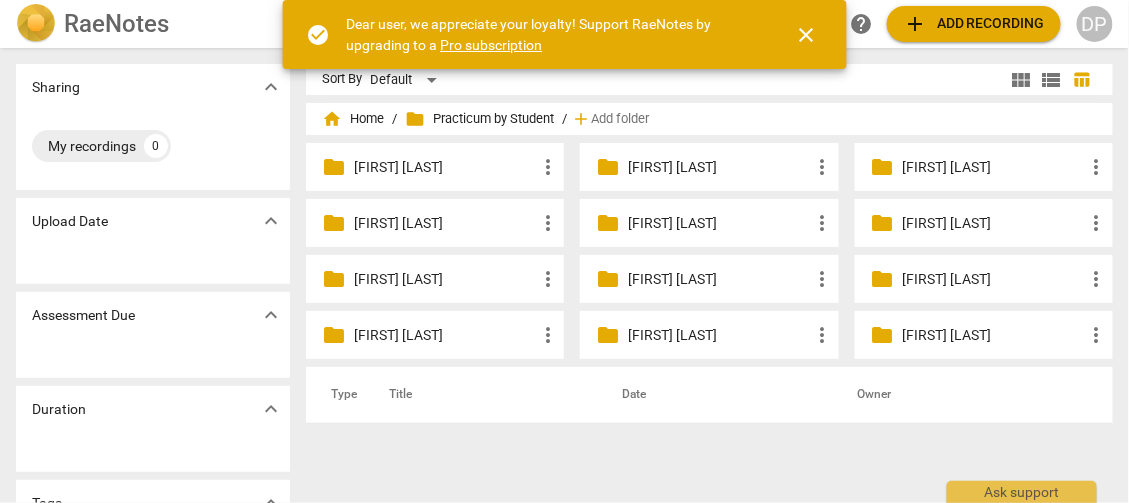 click on "[FIRST] [LAST]" at bounding box center [994, 223] 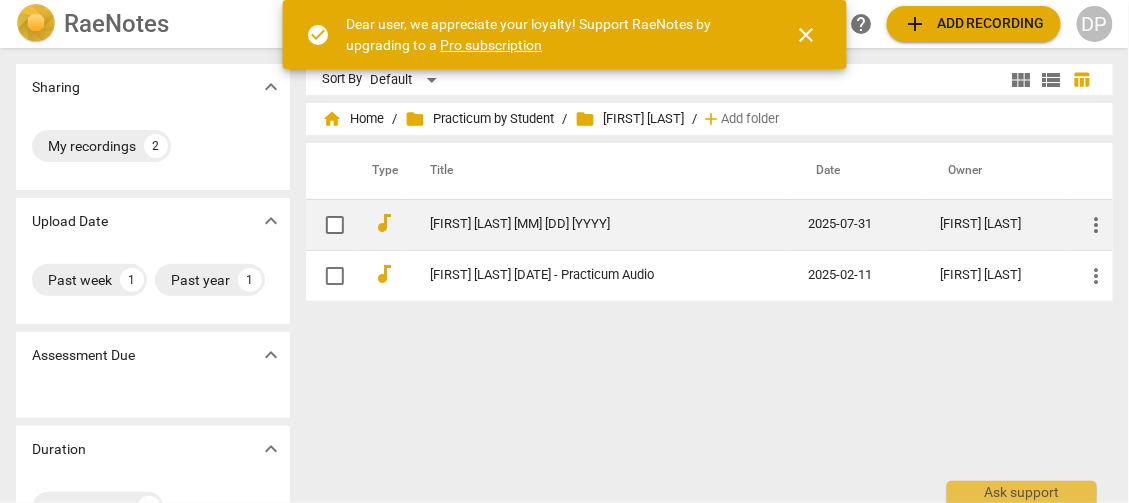 click on "[FIRST] [LAST] [MM] [DD] [YYYY]" at bounding box center [599, 224] 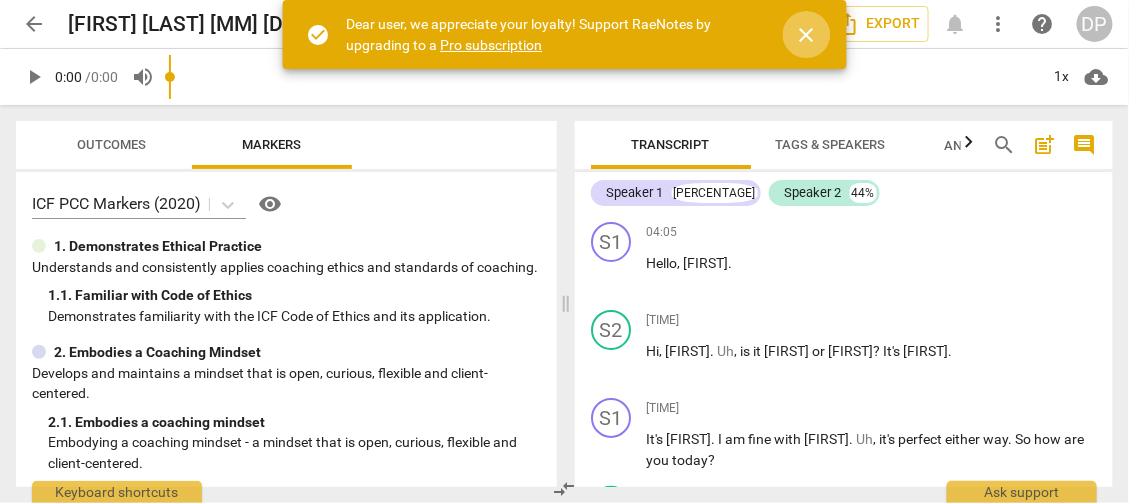 click on "close" at bounding box center [807, 35] 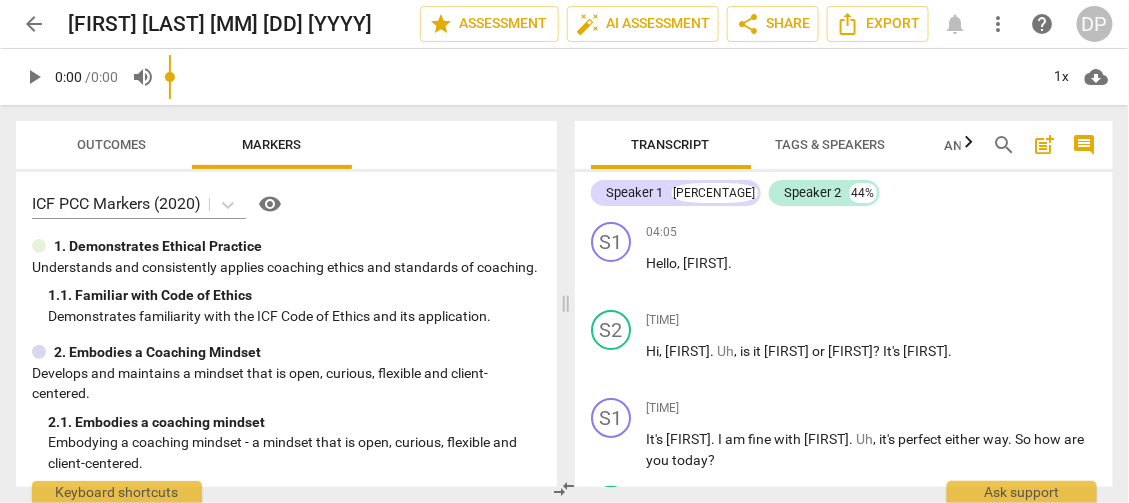 click on "check_circle Dear user, we appreciate your loyalty! Support RaeNotes by upgrading to a    Pro subscription   close" at bounding box center (564, 34) 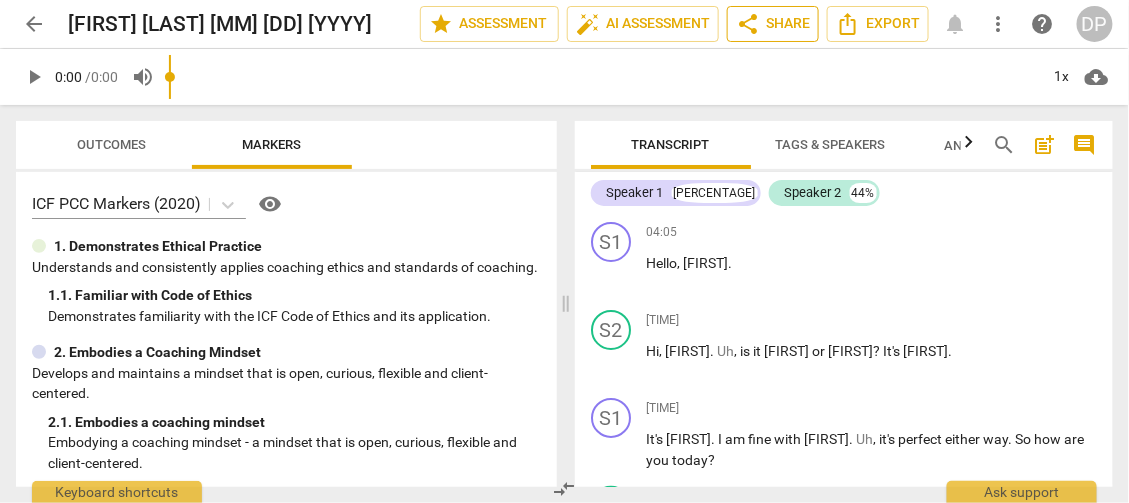 click on "share    Share" at bounding box center (773, 24) 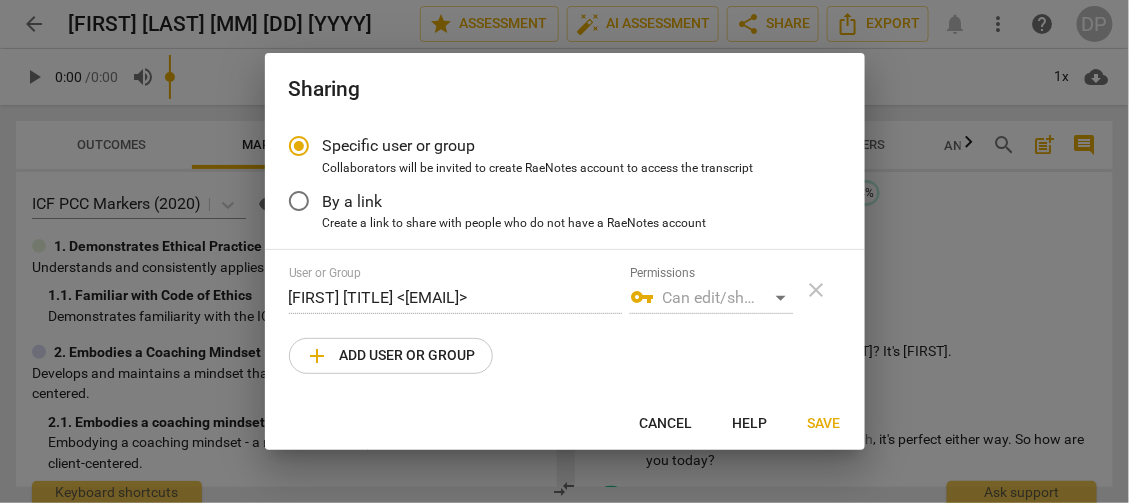click on "add Add user or group" at bounding box center (391, 356) 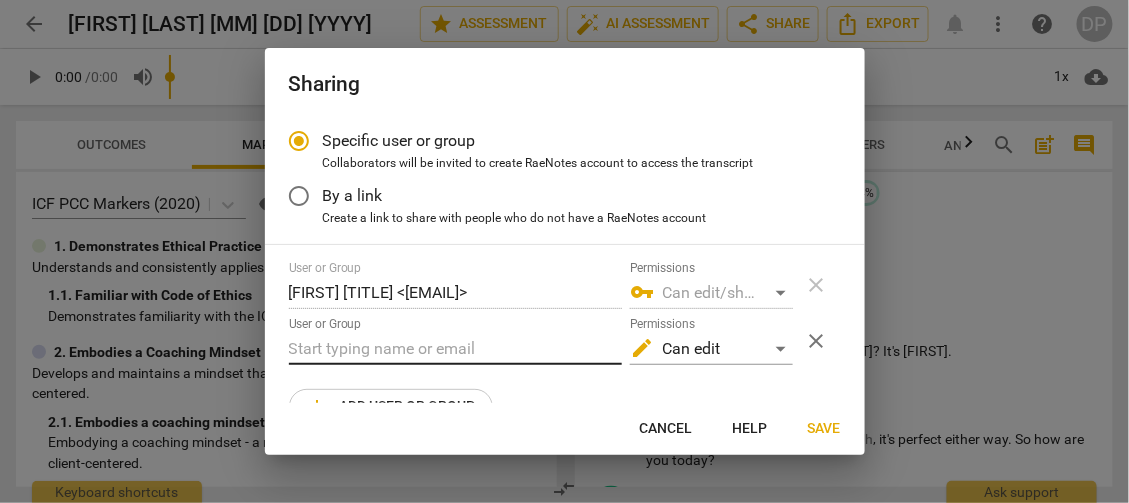 radio on "false" 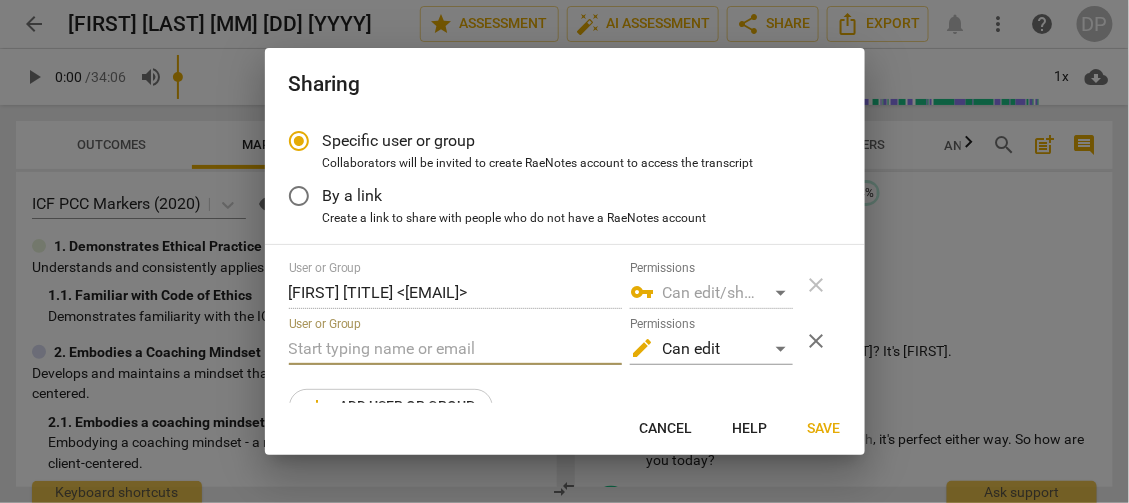click at bounding box center [455, 349] 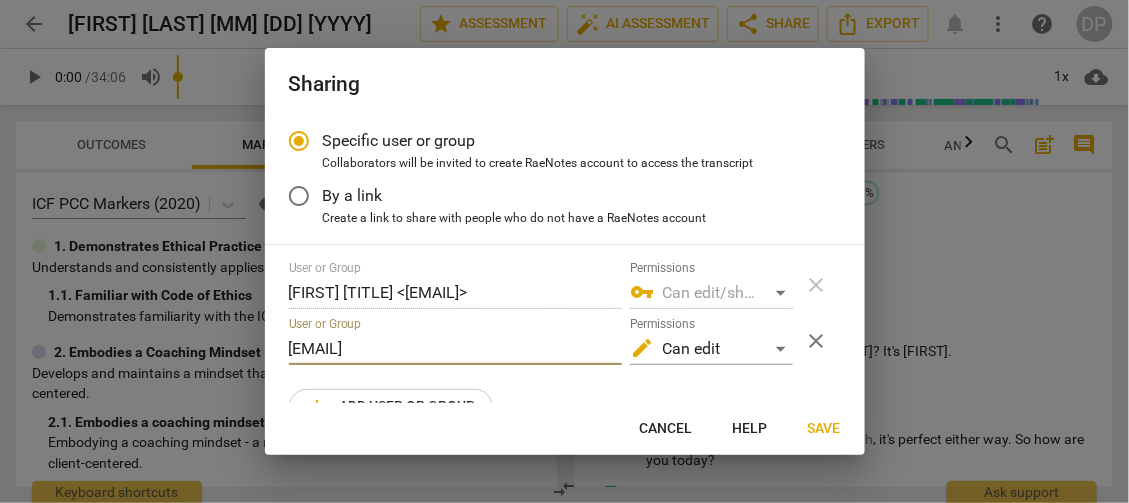type on "[EMAIL]" 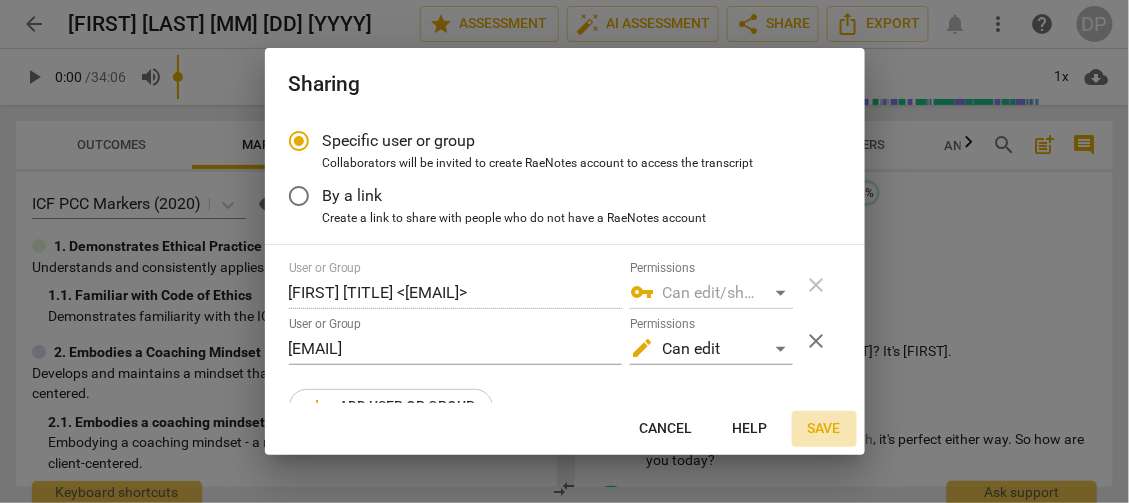 click on "Save" at bounding box center [824, 429] 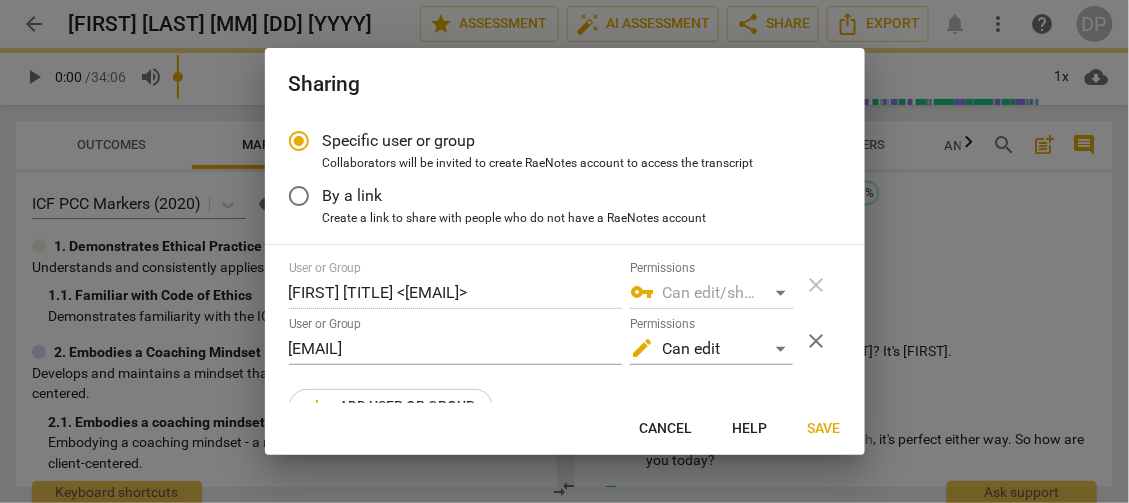 radio on "false" 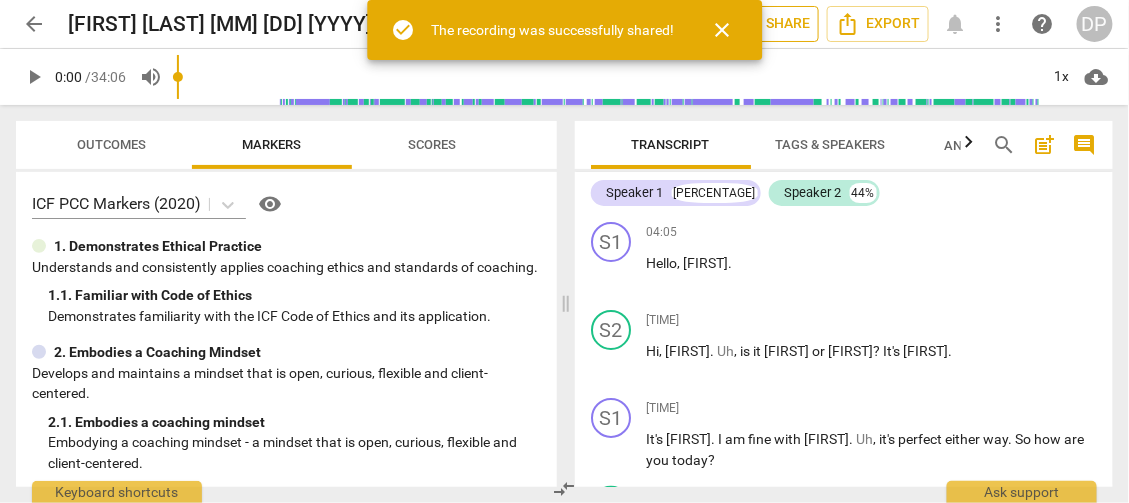 click on "share    Share" at bounding box center [773, 24] 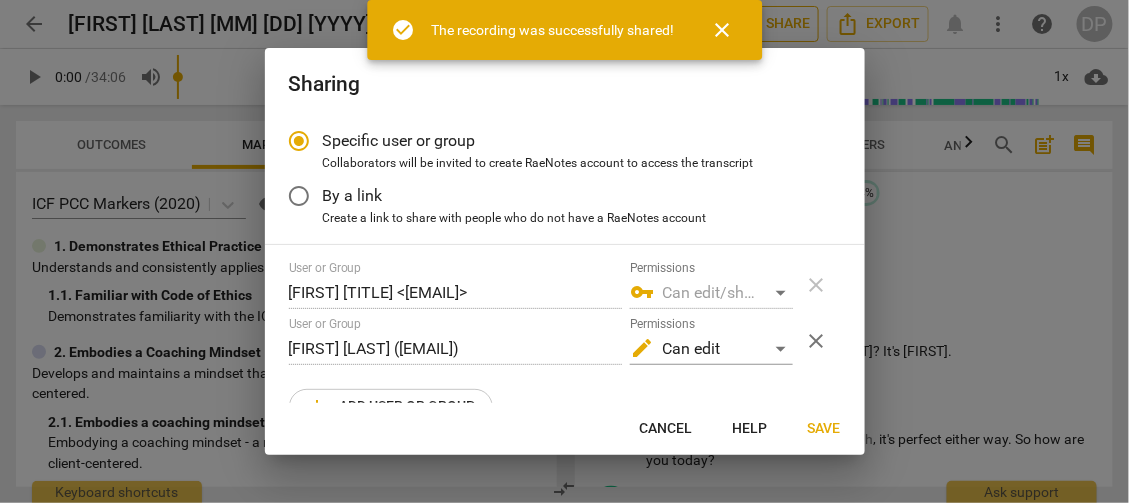 radio on "false" 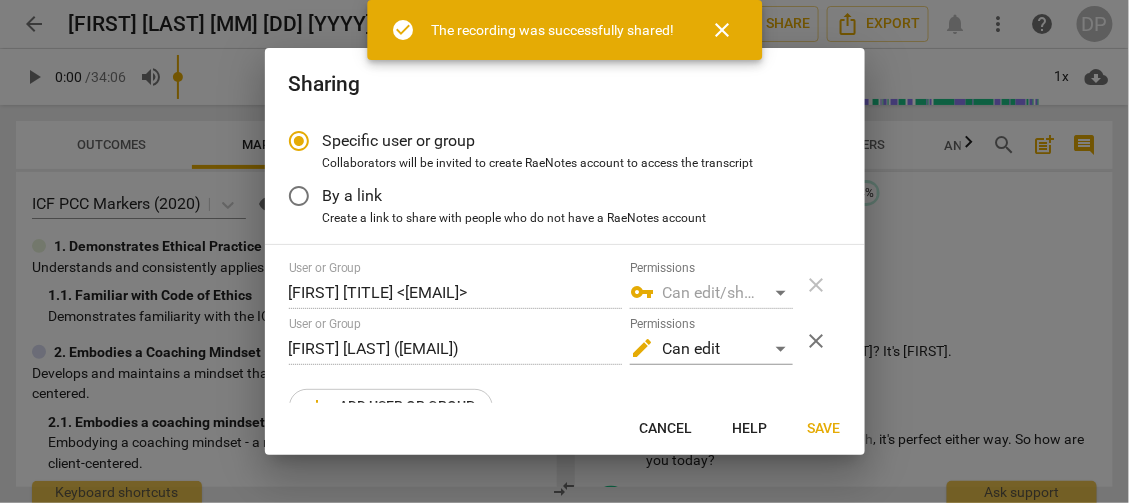 click on "By a link" at bounding box center (299, 196) 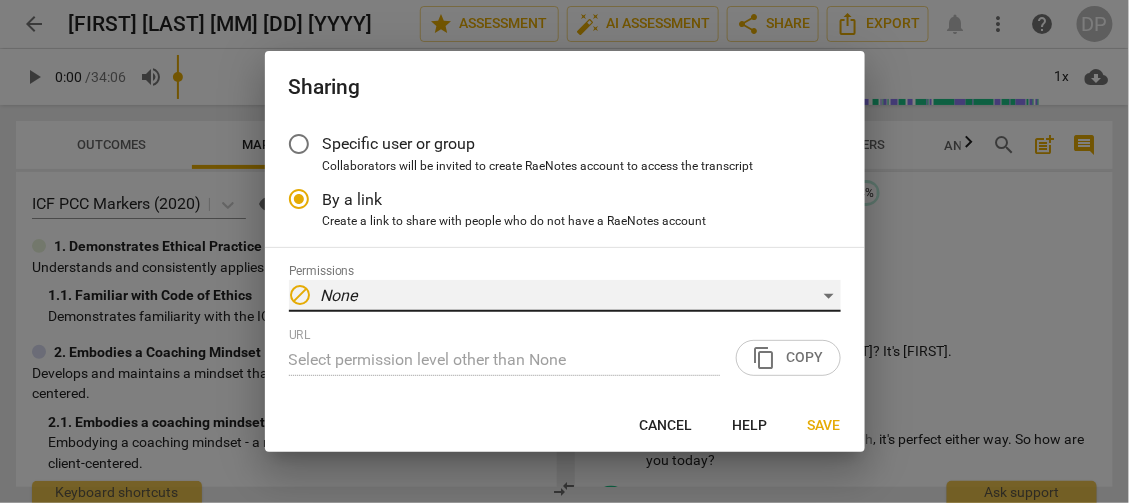 click on "block None" at bounding box center (565, 296) 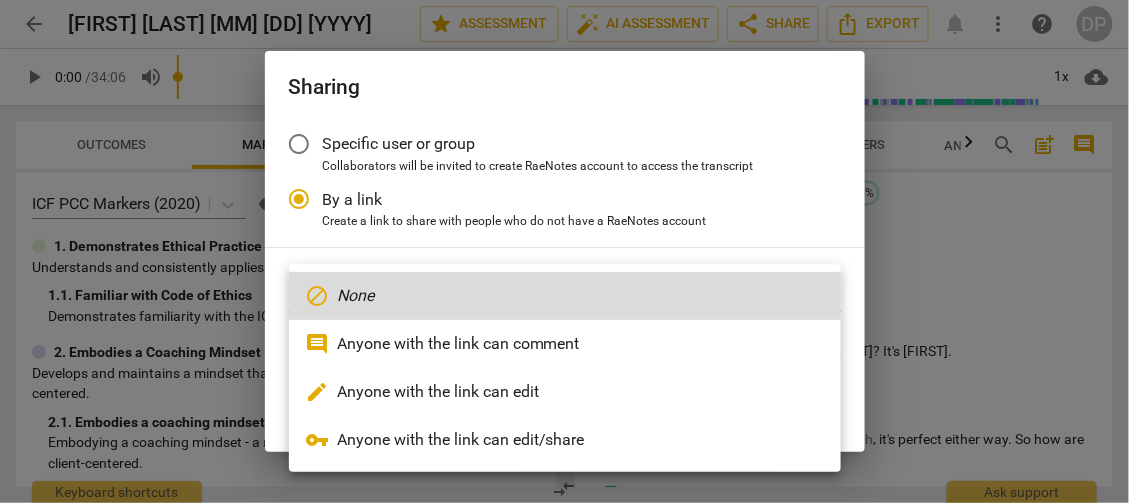 click on "vpn_key [FIRST] with the link can edit/share" at bounding box center (565, 440) 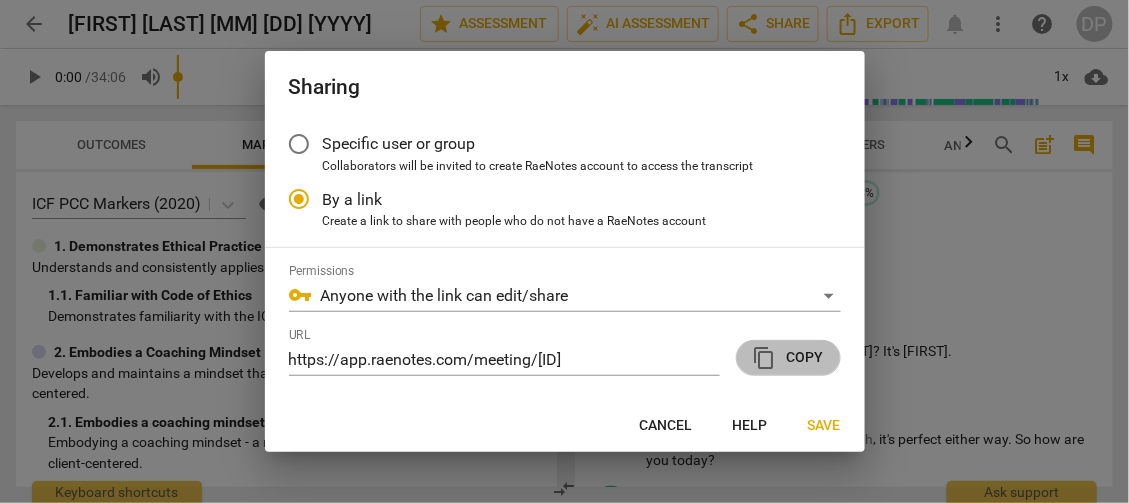 click on "content_copy   Copy" at bounding box center [788, 358] 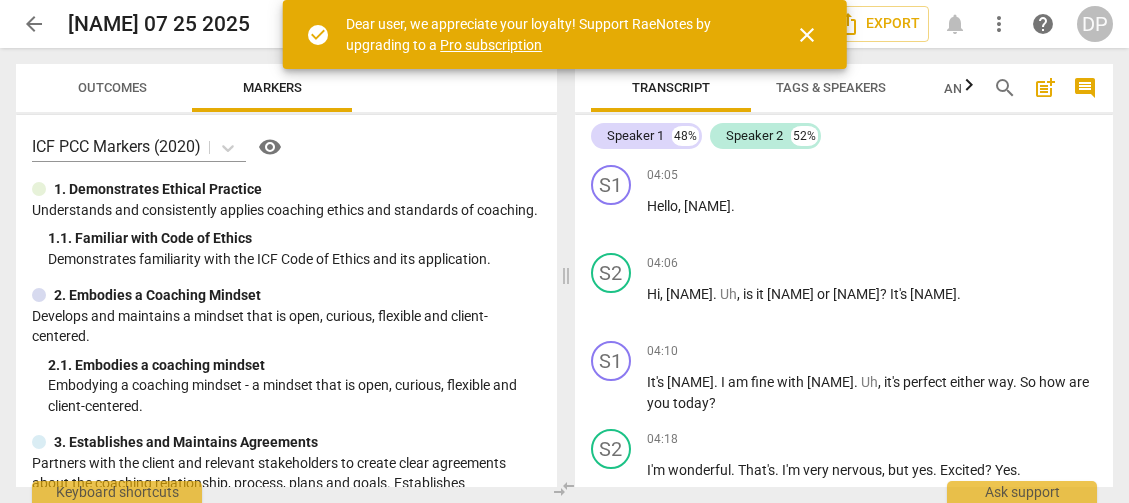 scroll, scrollTop: 0, scrollLeft: 0, axis: both 